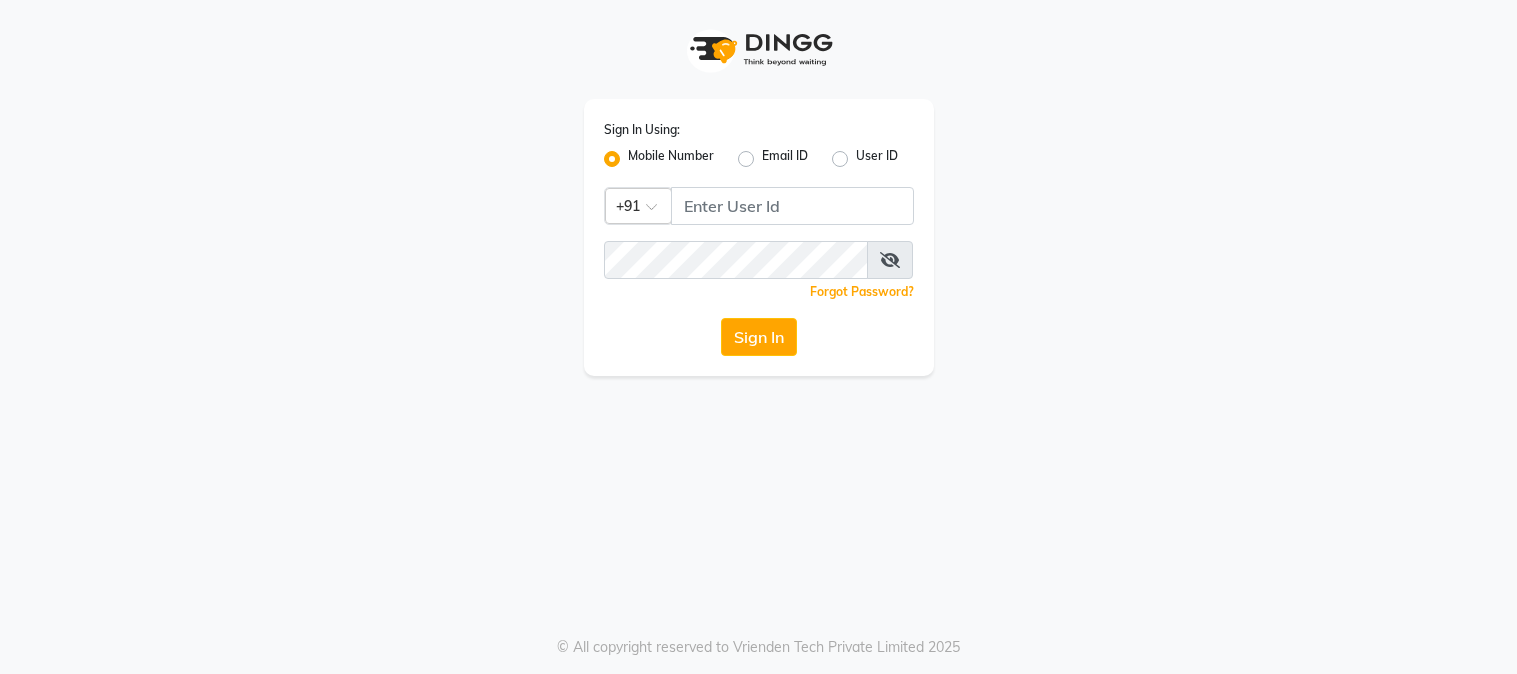 scroll, scrollTop: 0, scrollLeft: 0, axis: both 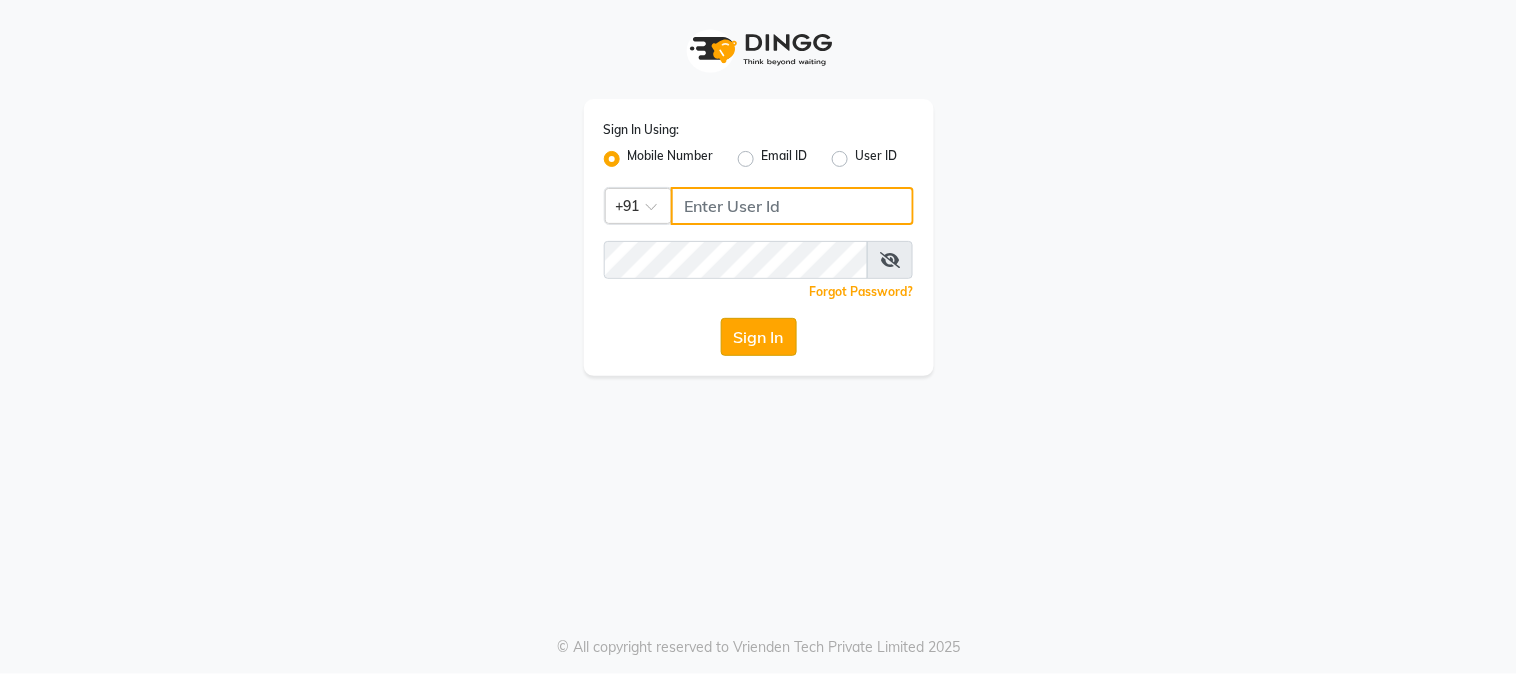 type on "9209454052" 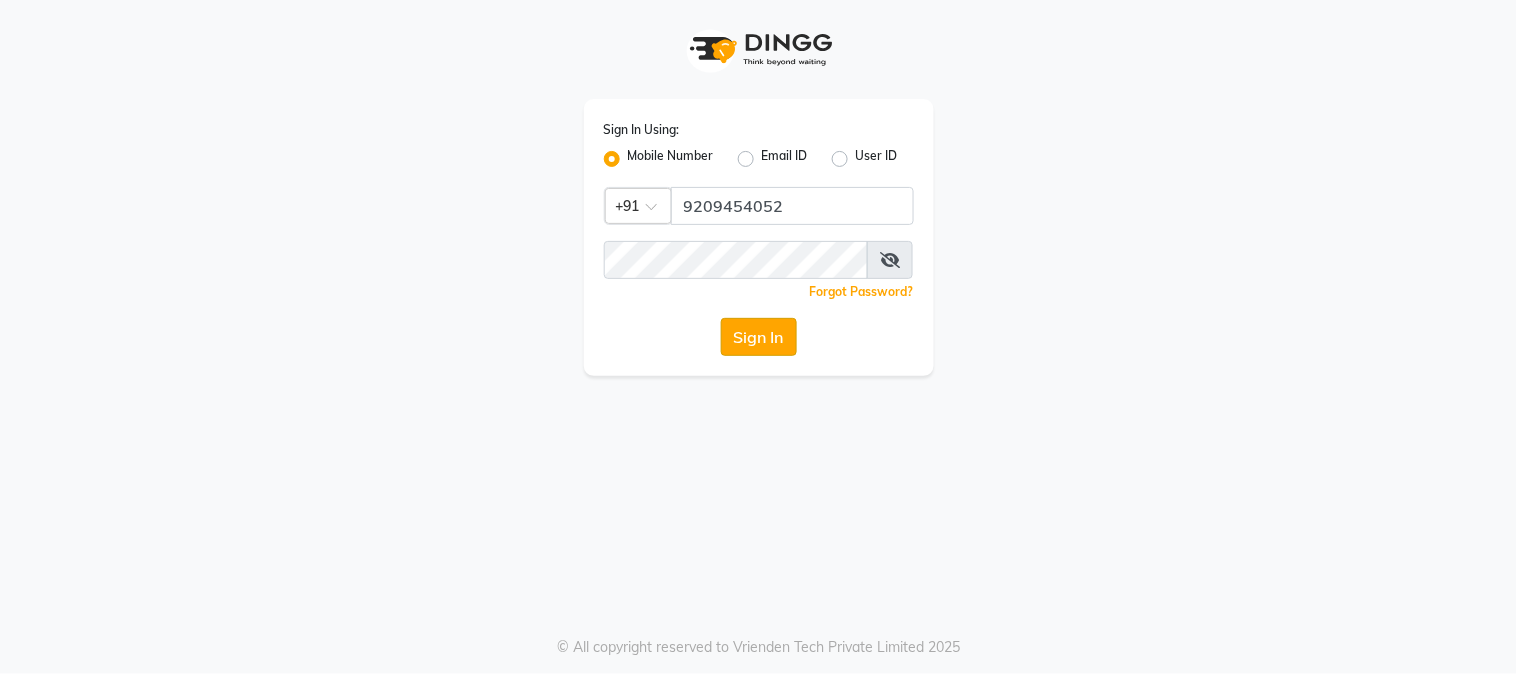 click on "Sign In" 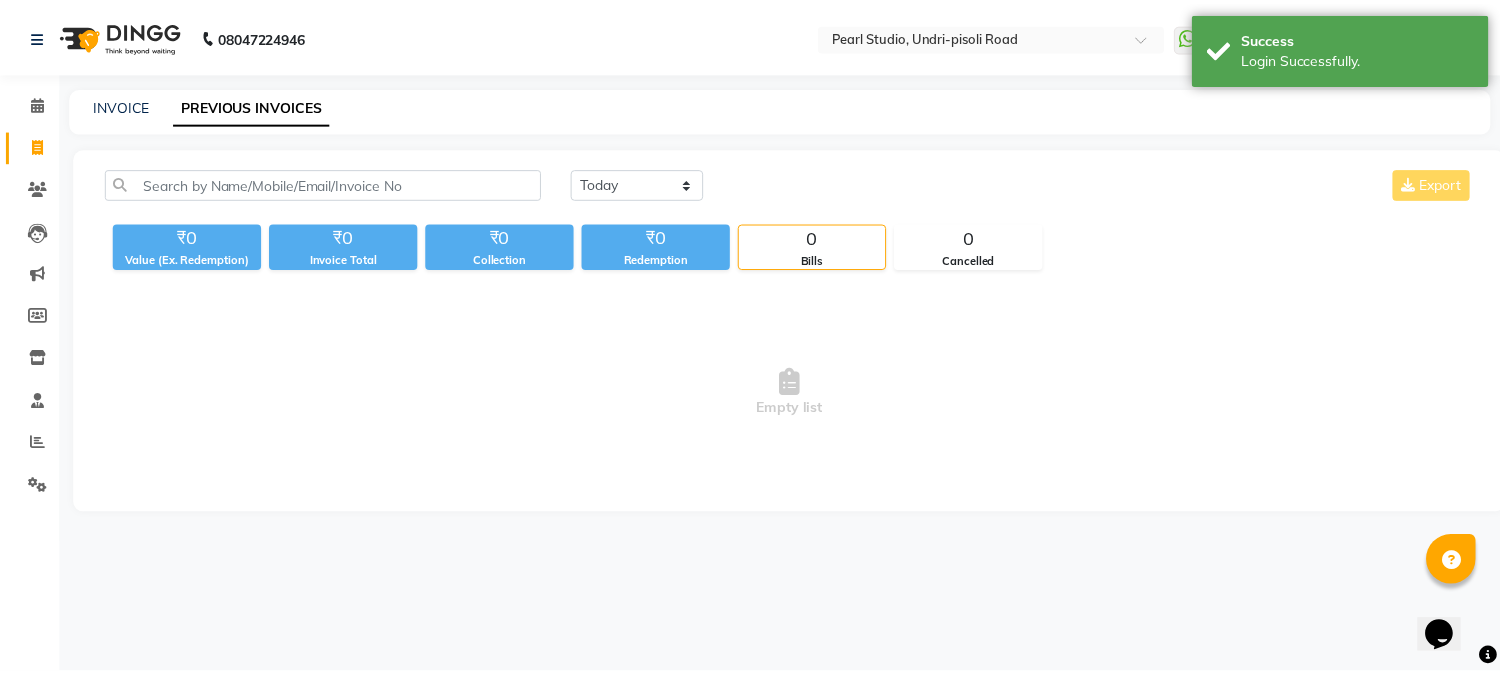 scroll, scrollTop: 0, scrollLeft: 0, axis: both 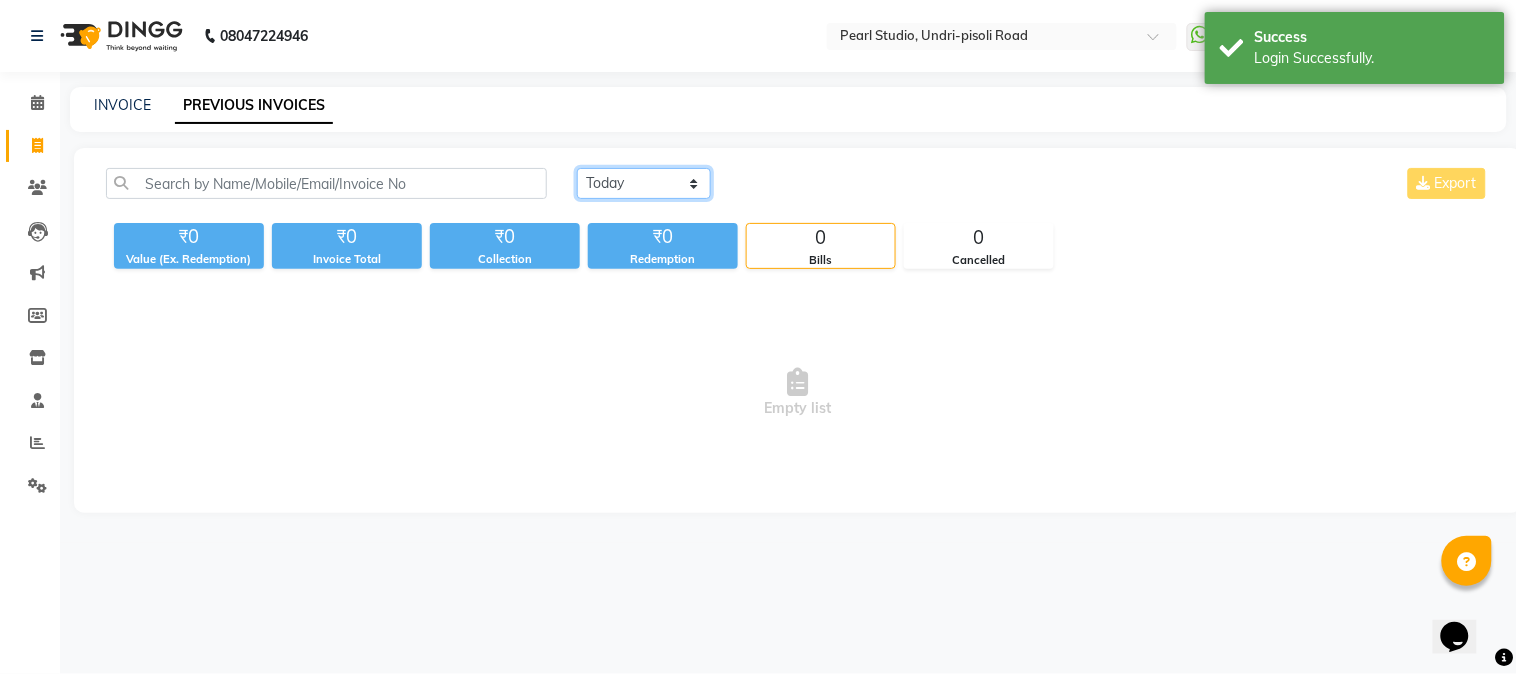 drag, startPoint x: 645, startPoint y: 181, endPoint x: 645, endPoint y: 193, distance: 12 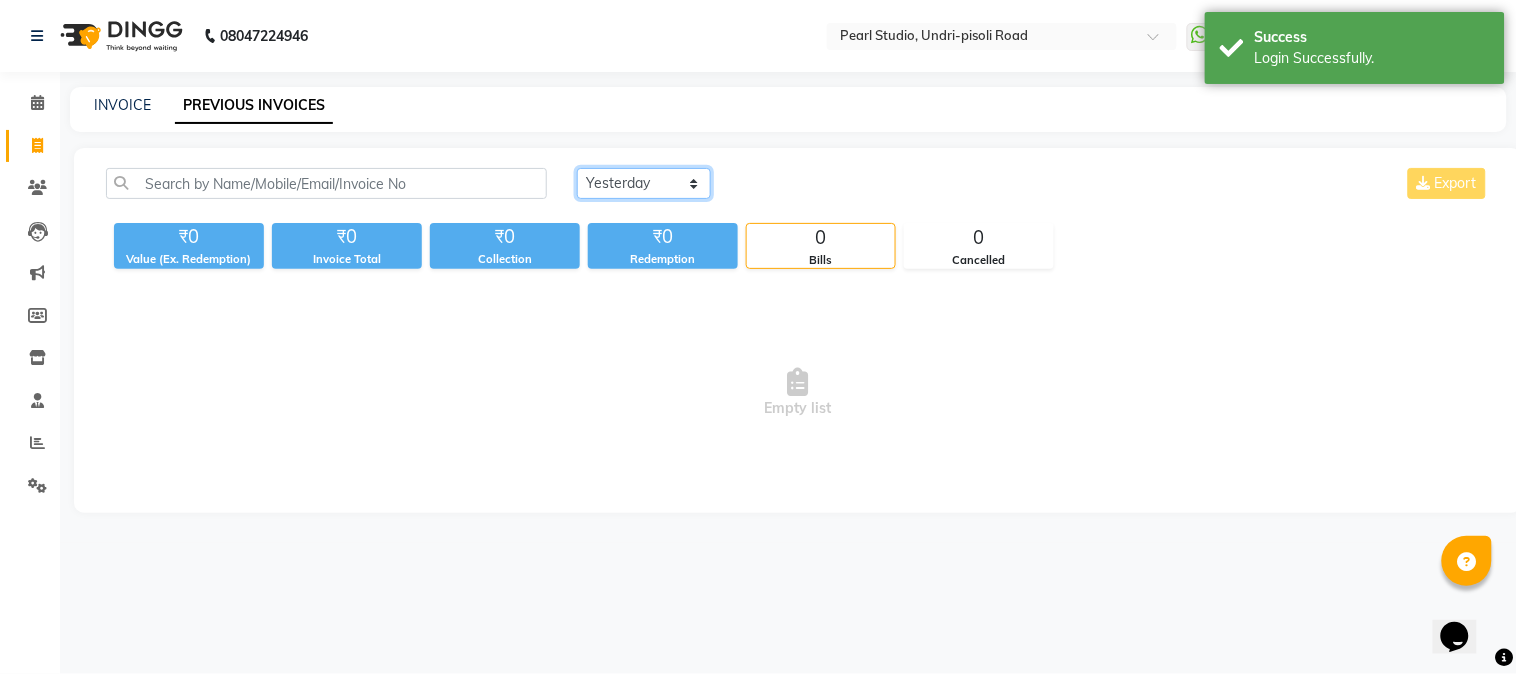 click on "Today Yesterday Custom Range" 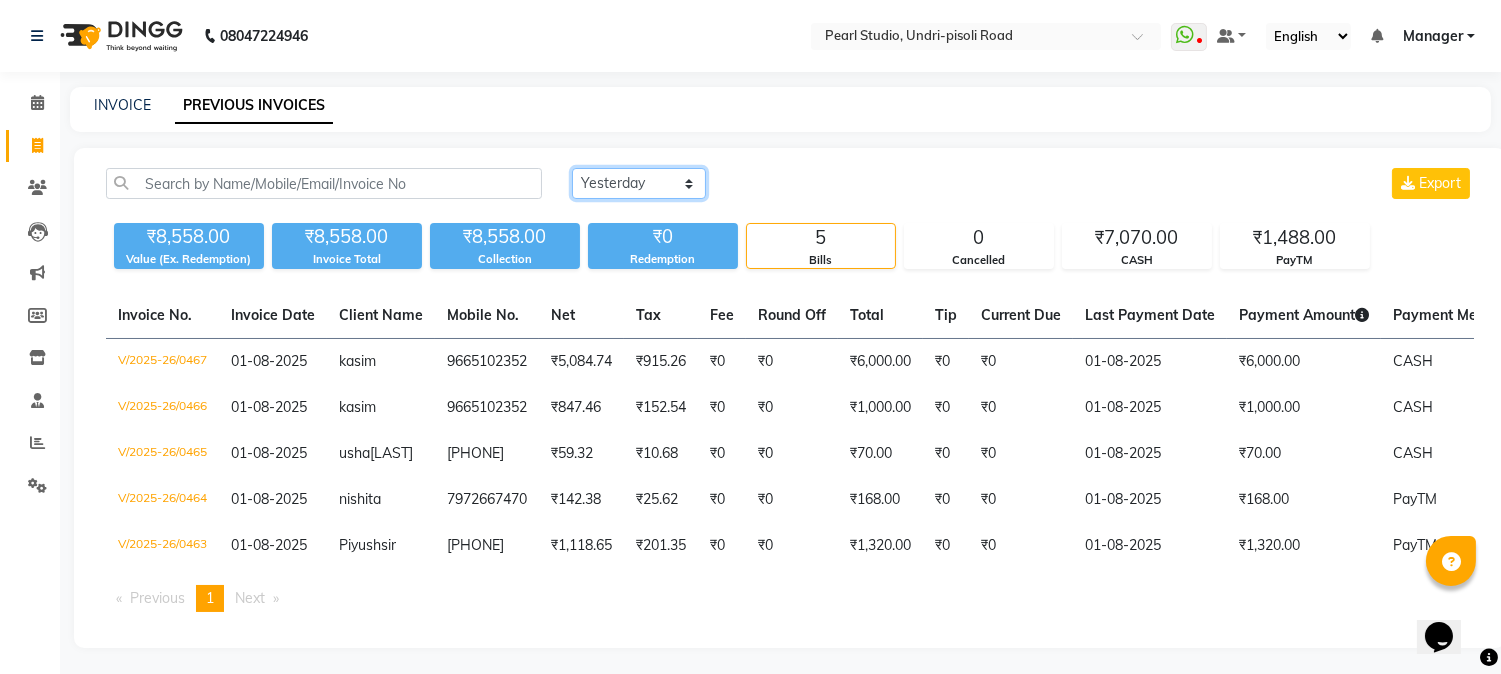 scroll, scrollTop: 18, scrollLeft: 0, axis: vertical 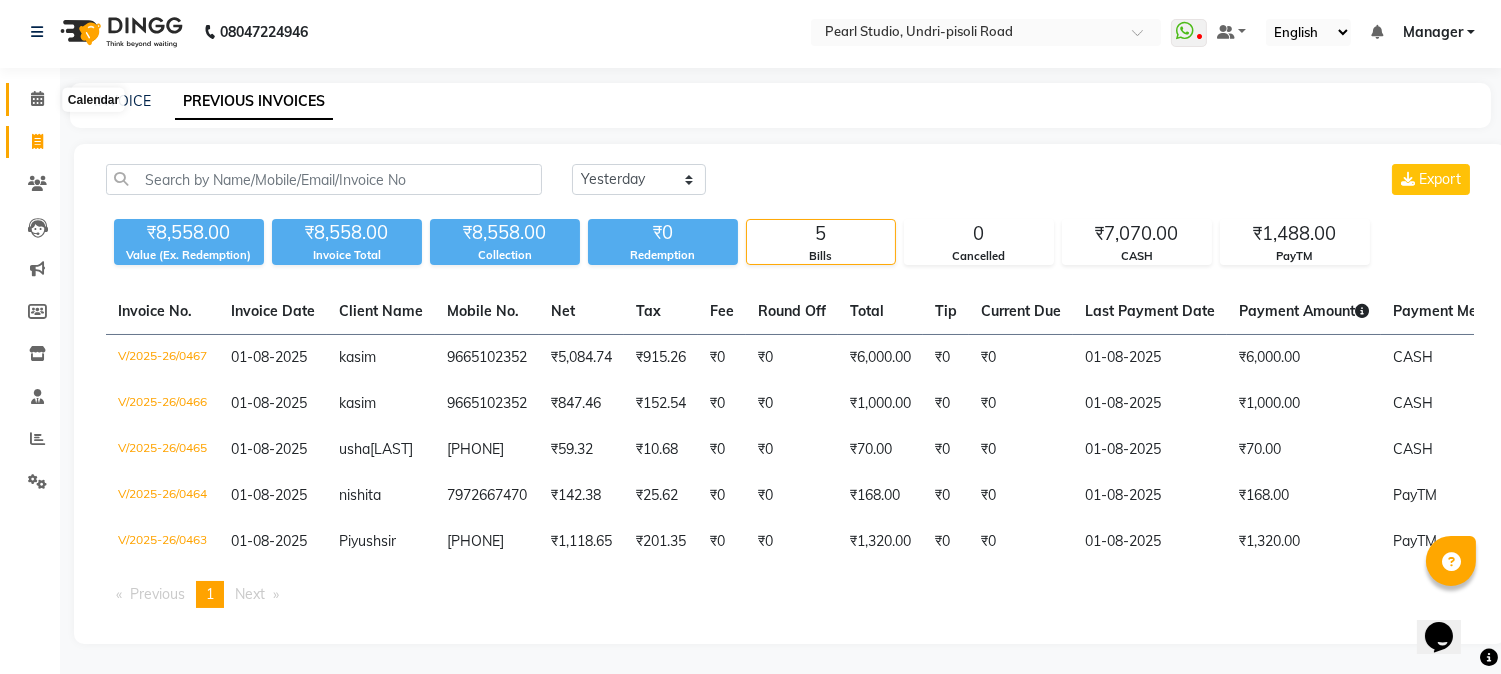 click 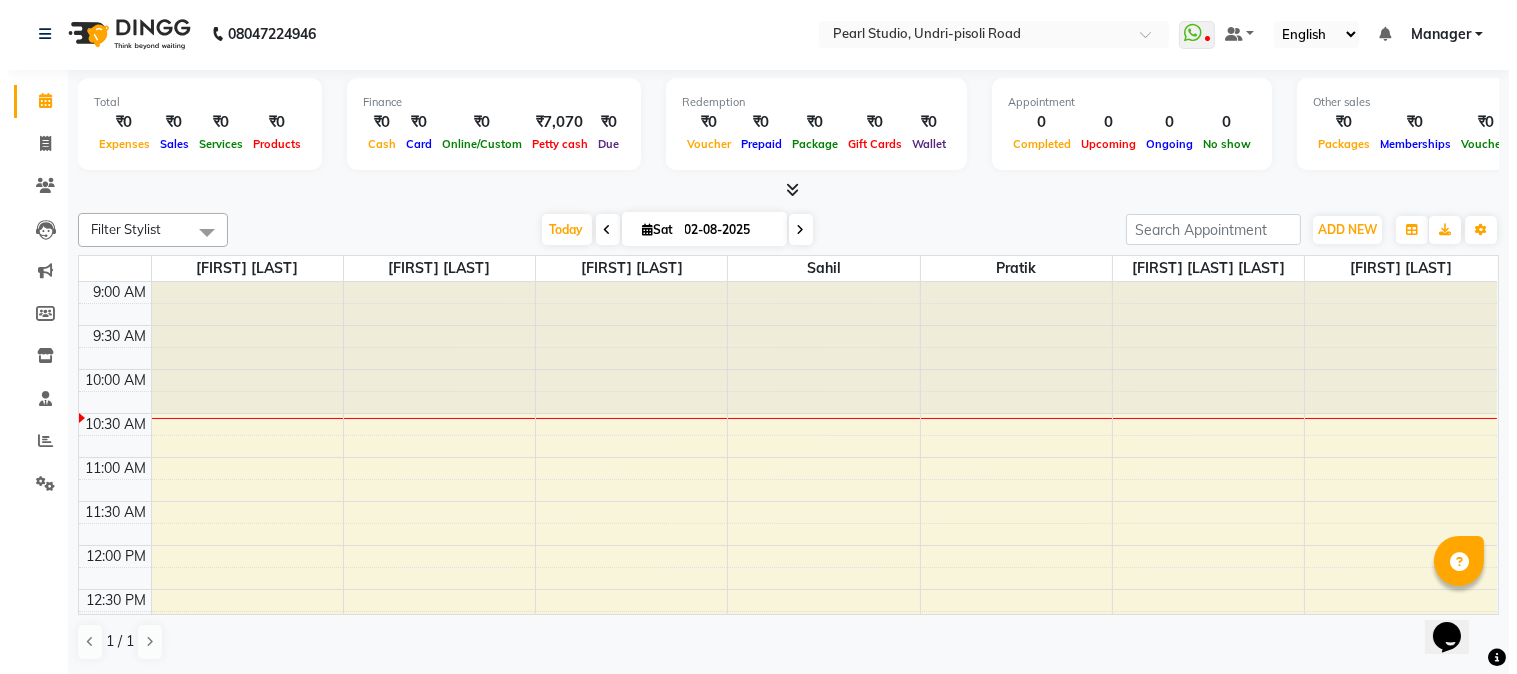 scroll, scrollTop: 0, scrollLeft: 0, axis: both 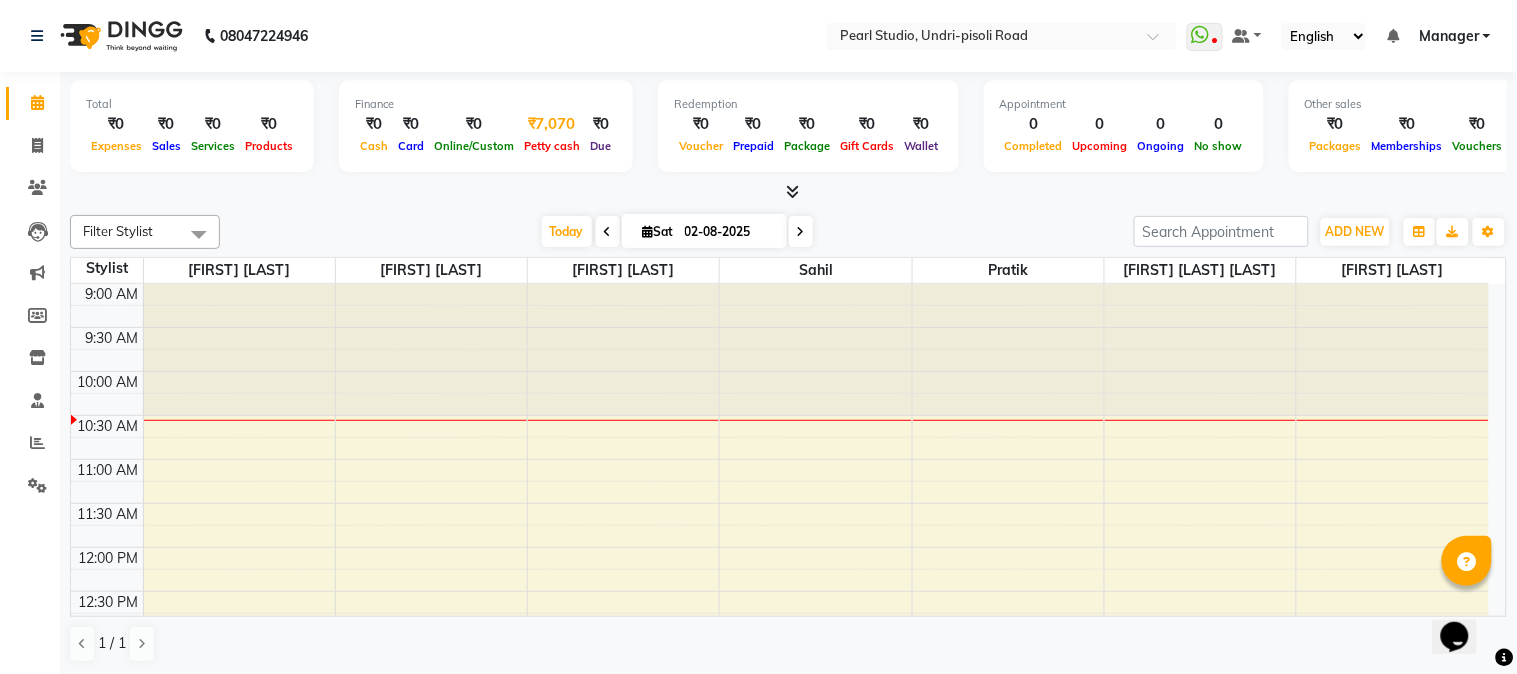 click on "Petty cash" at bounding box center (552, 146) 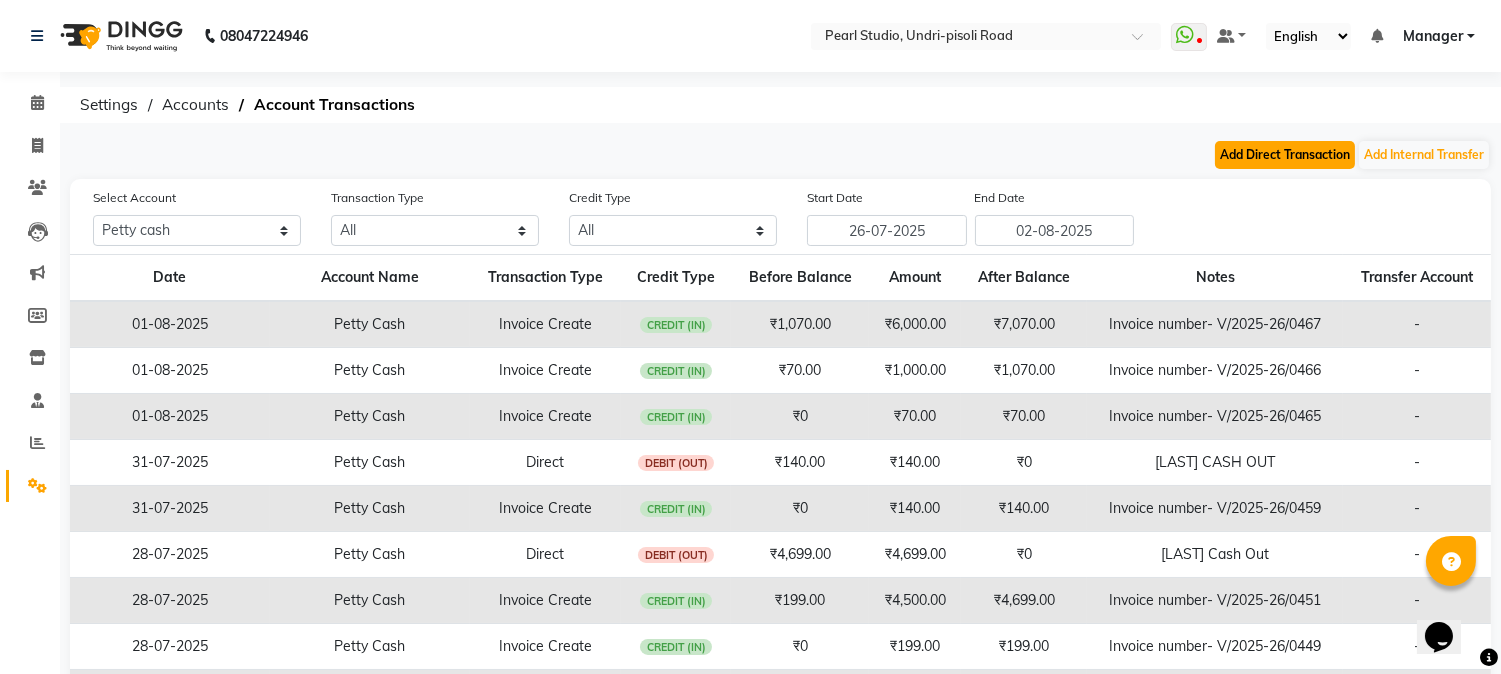 click on "Add Direct Transaction" 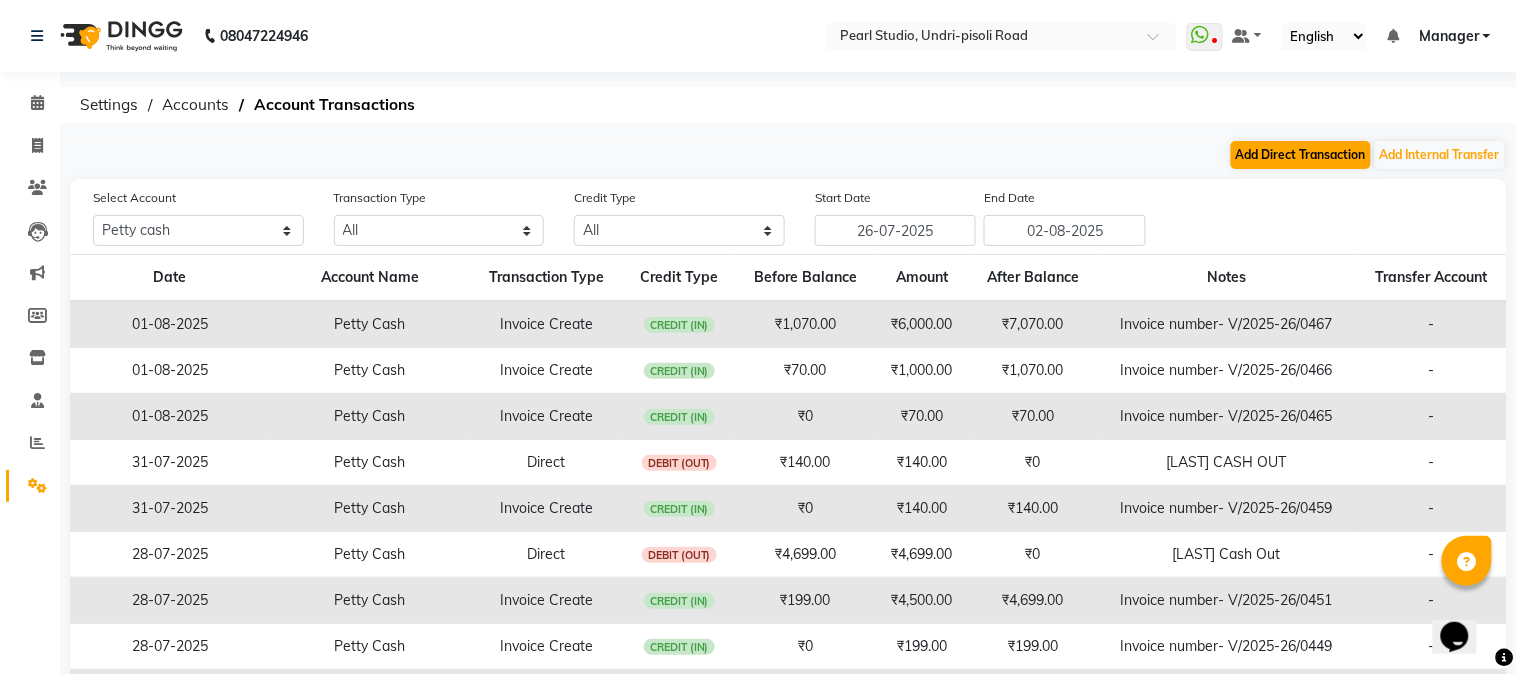 select on "direct" 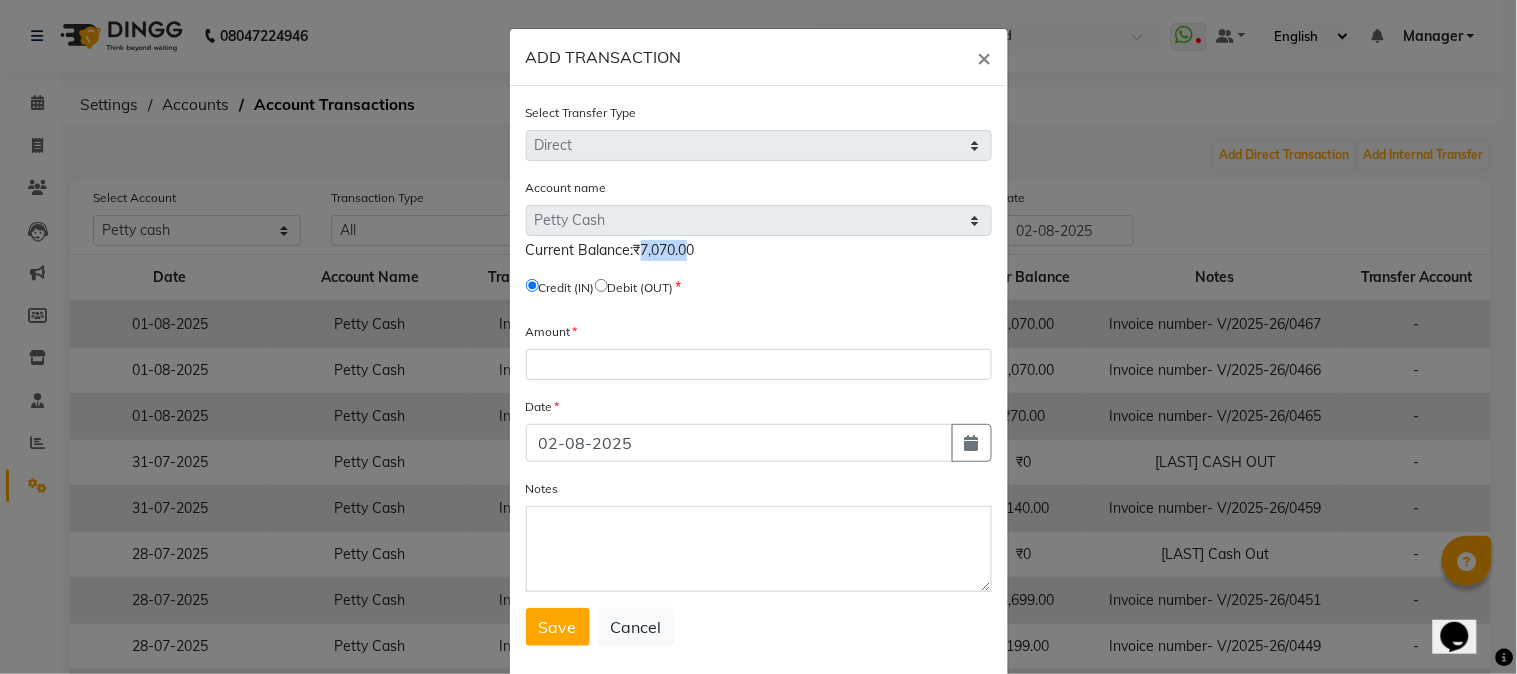 drag, startPoint x: 628, startPoint y: 247, endPoint x: 675, endPoint y: 245, distance: 47.042534 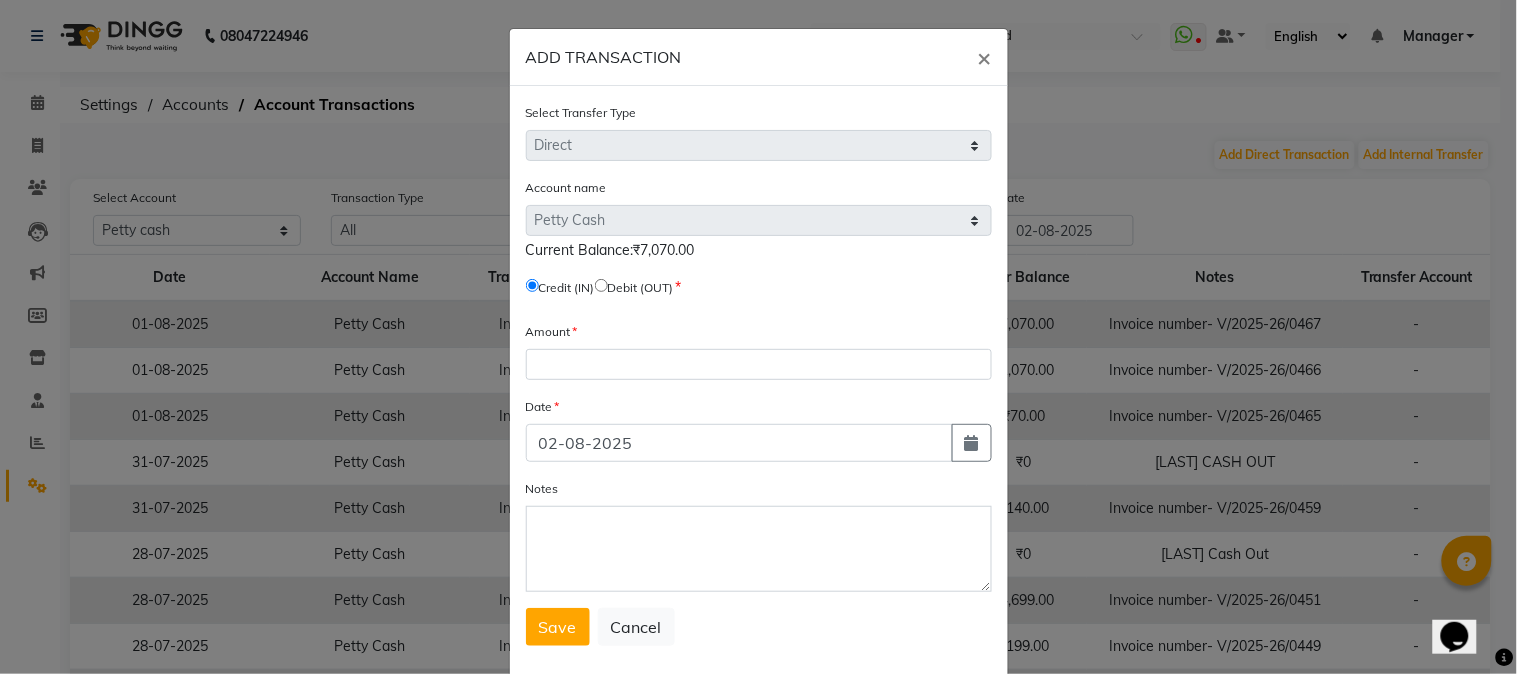 click on "Account name Select [LAST] Cash Default Account  Current Balance:₹7,070.00   Credit (IN)     Debit (OUT)" 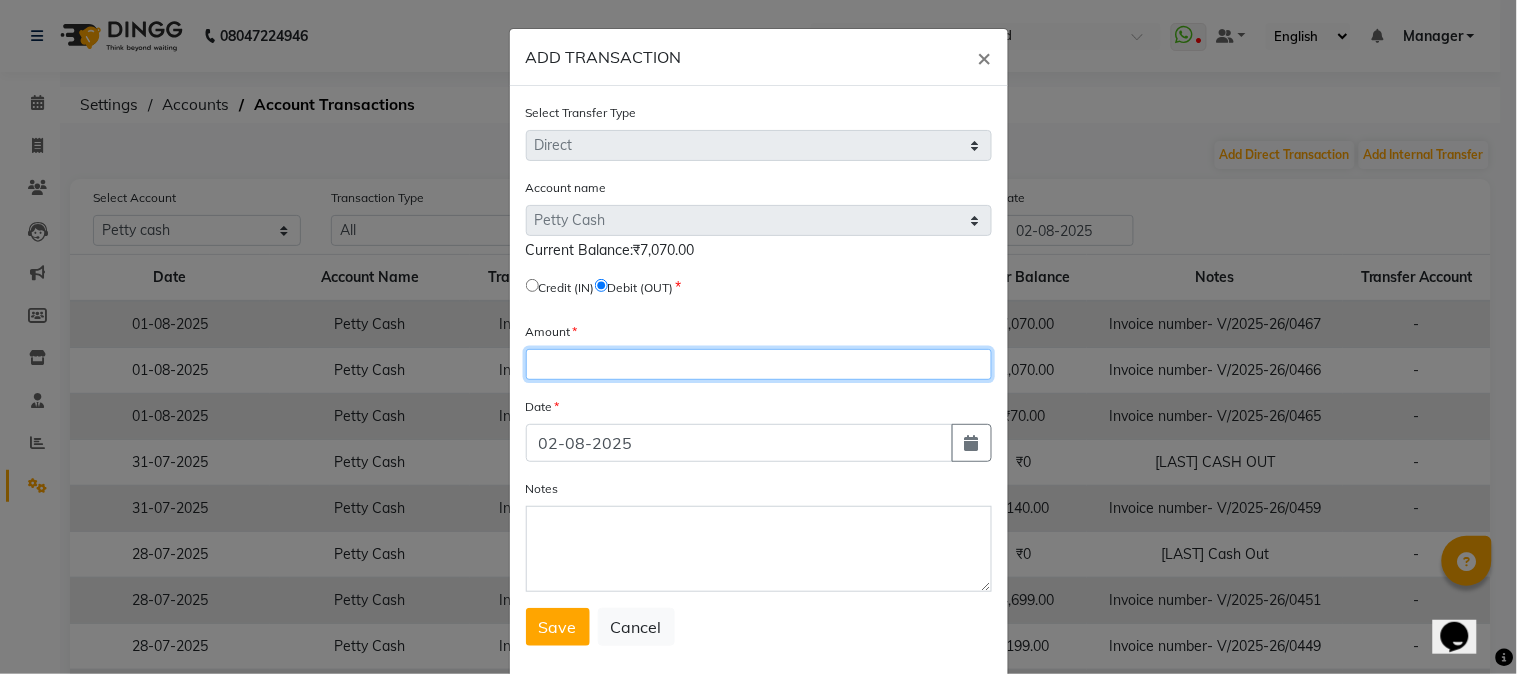 click 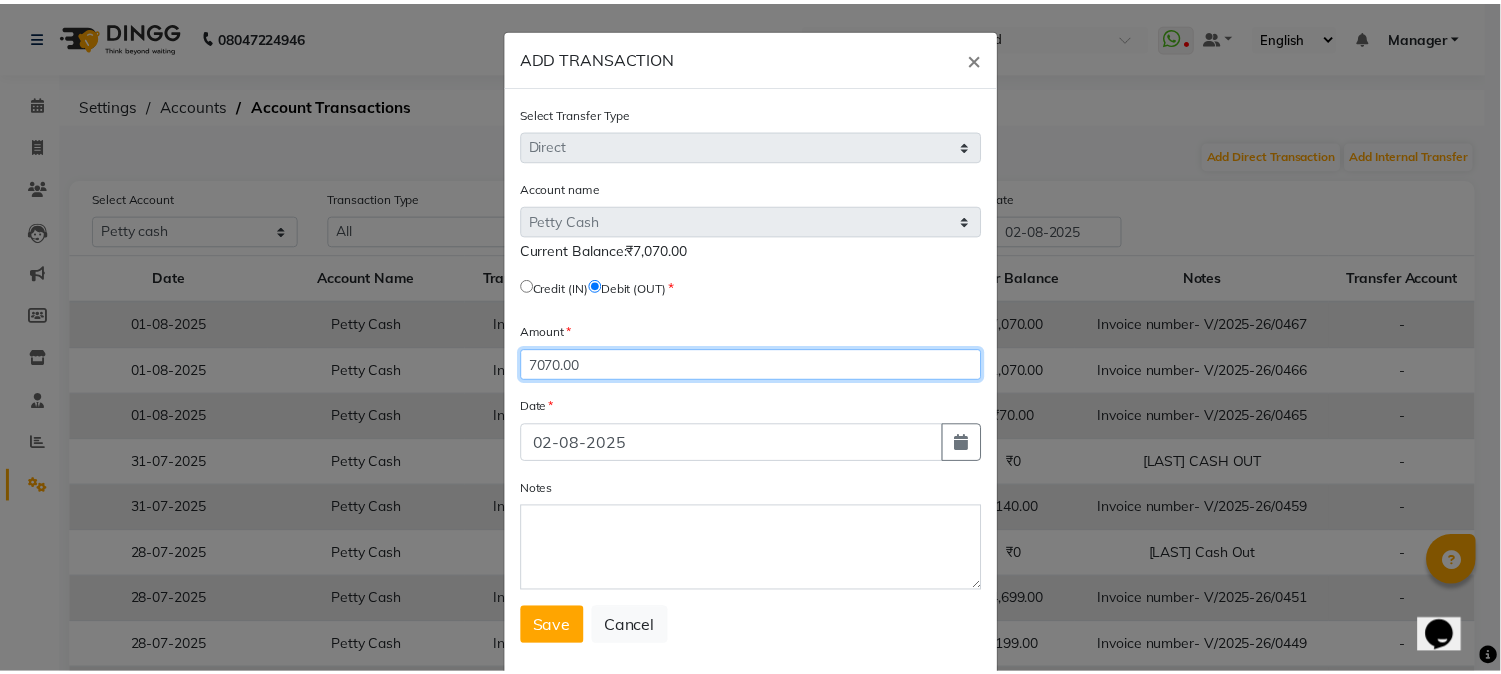 scroll, scrollTop: 34, scrollLeft: 0, axis: vertical 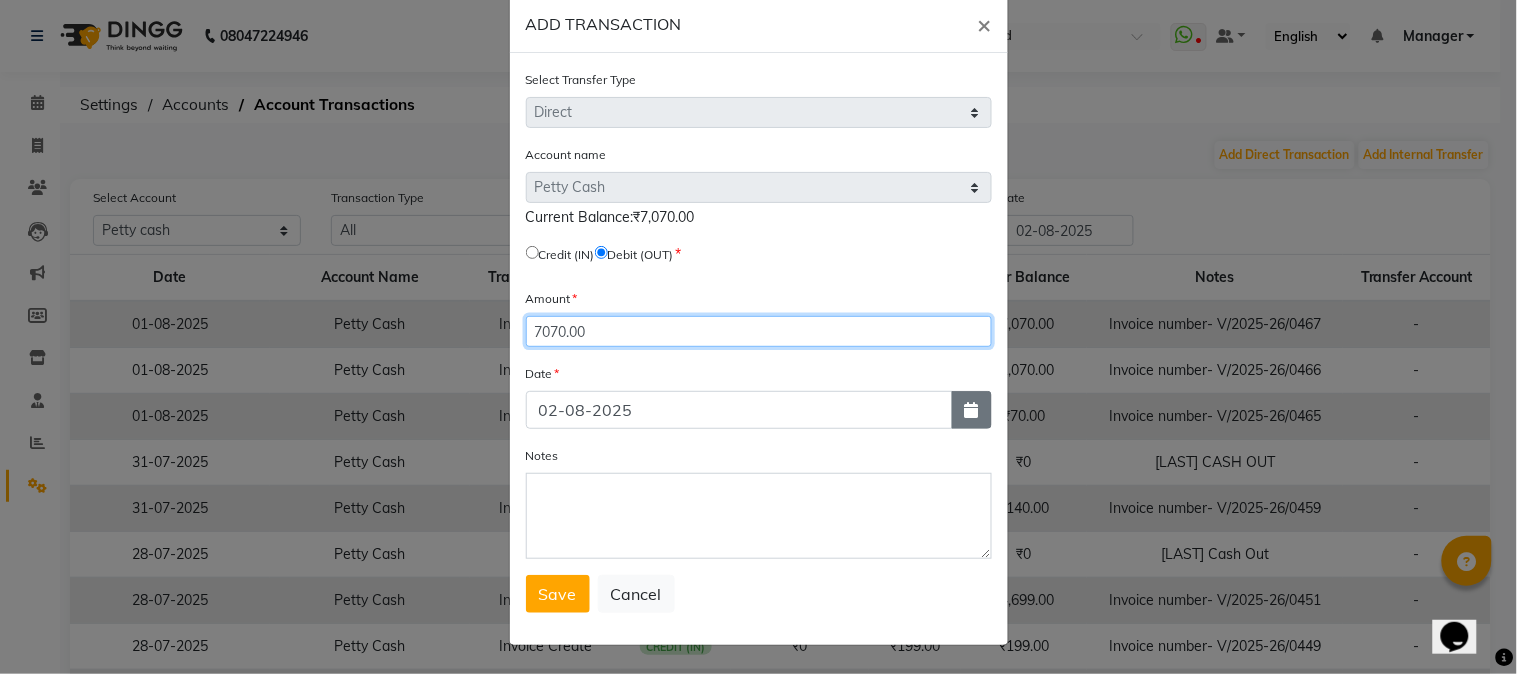 type on "7070.00" 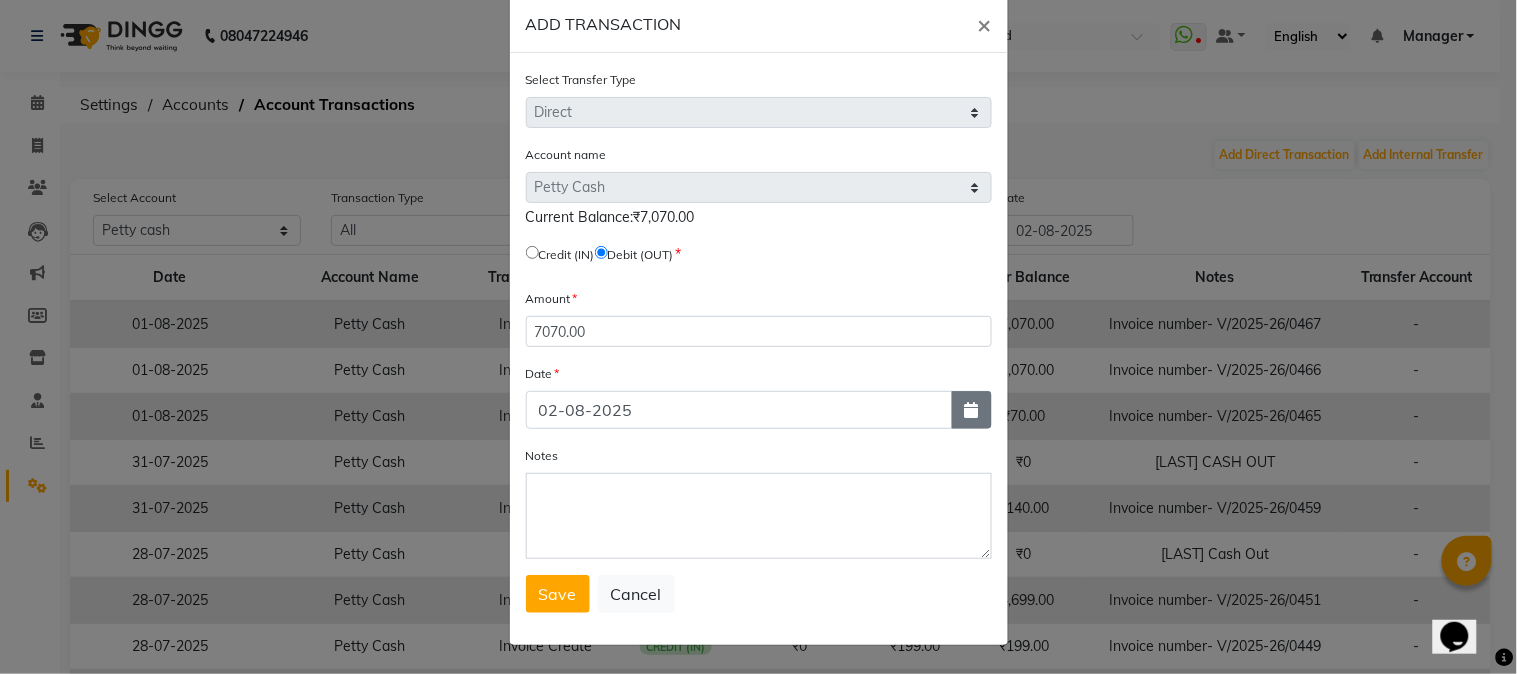 click 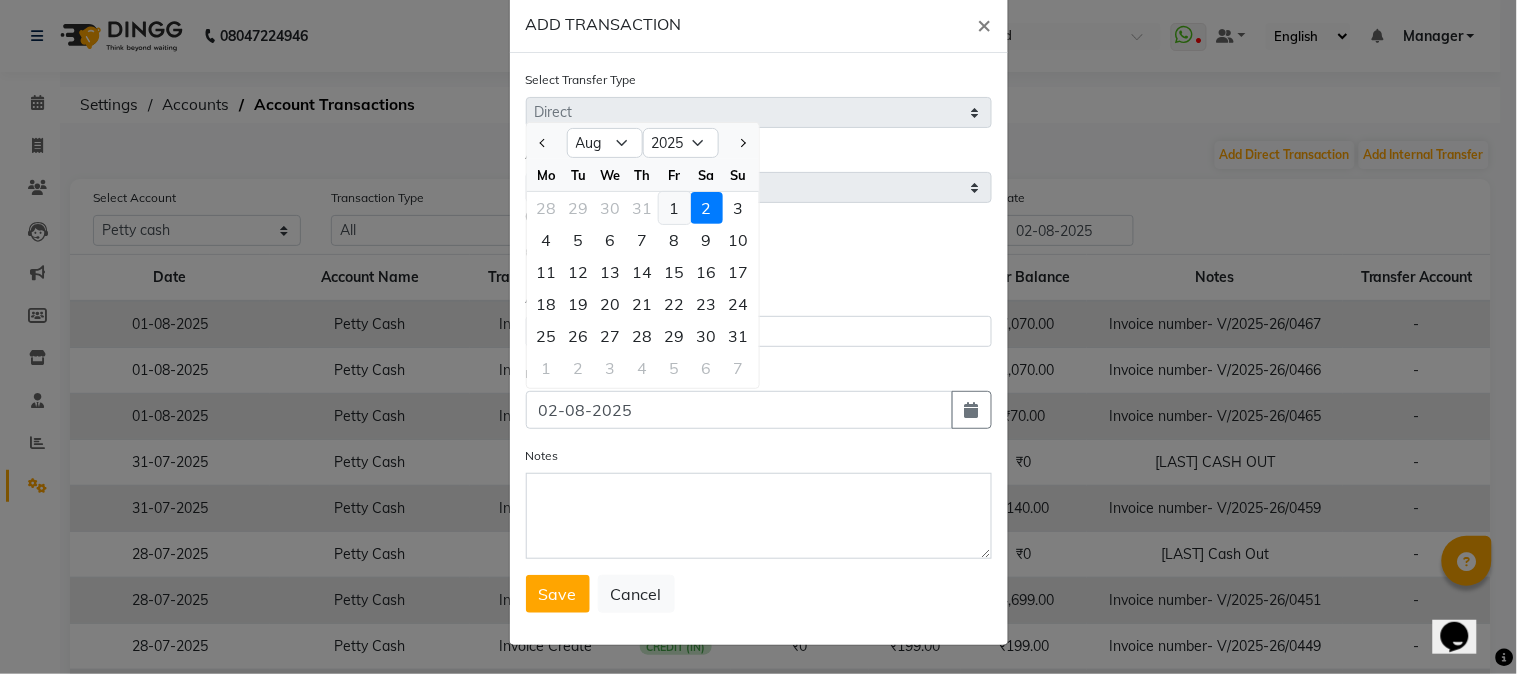 click on "1" 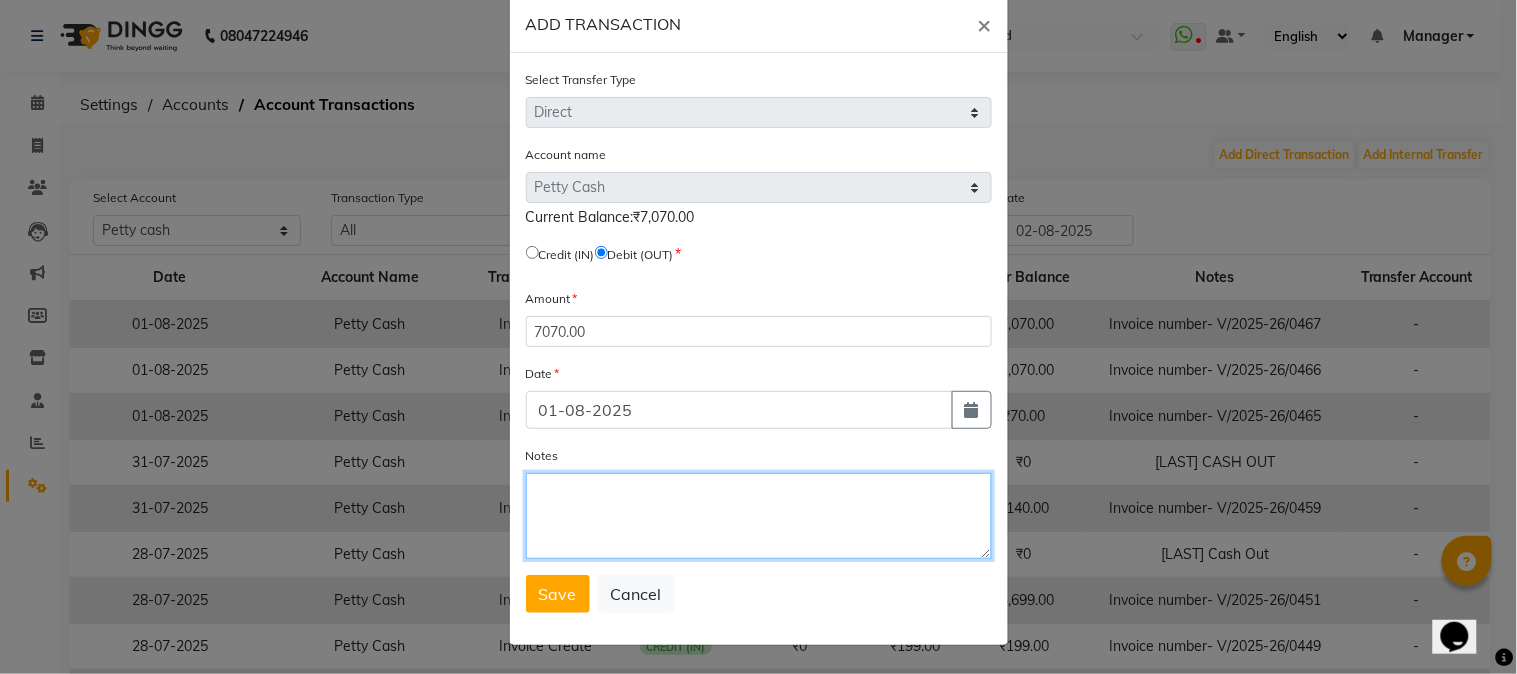 click on "Notes" at bounding box center (759, 516) 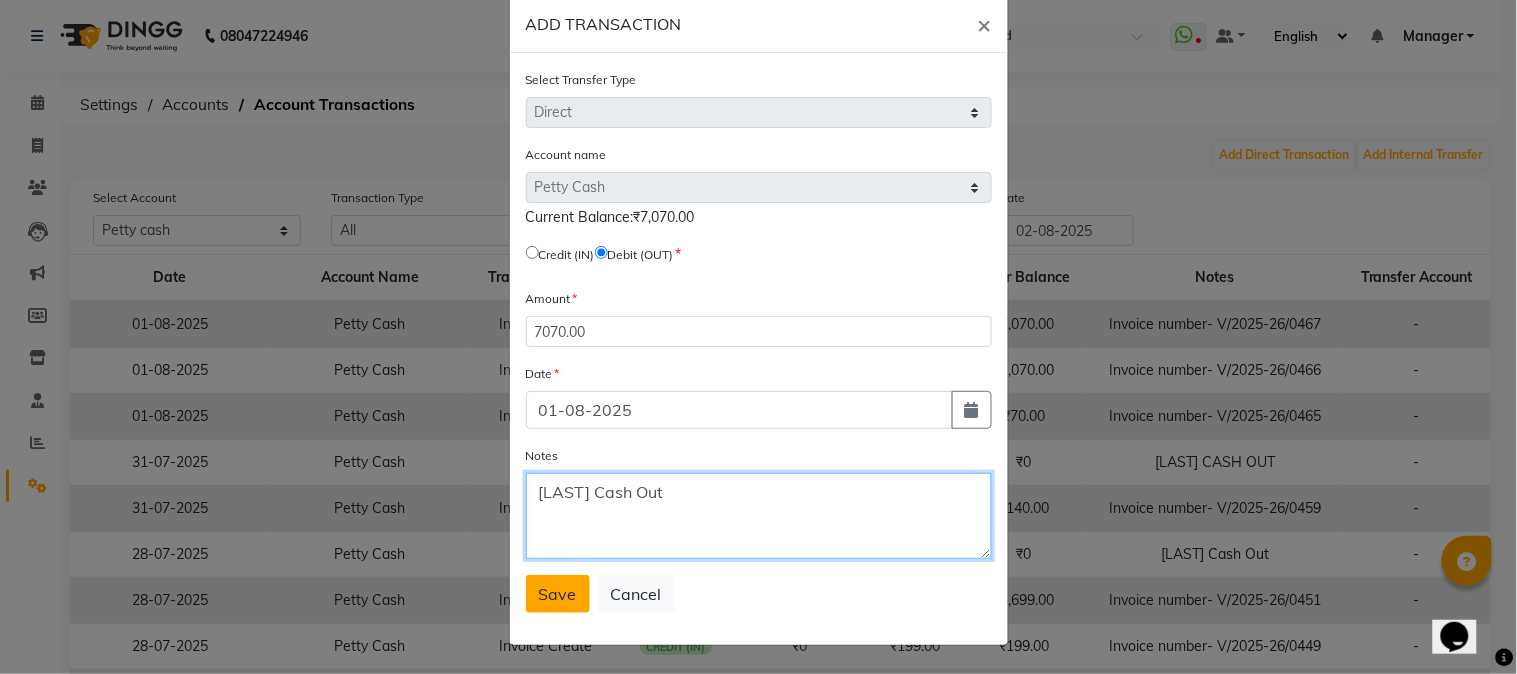 type on "[LAST] Cash Out" 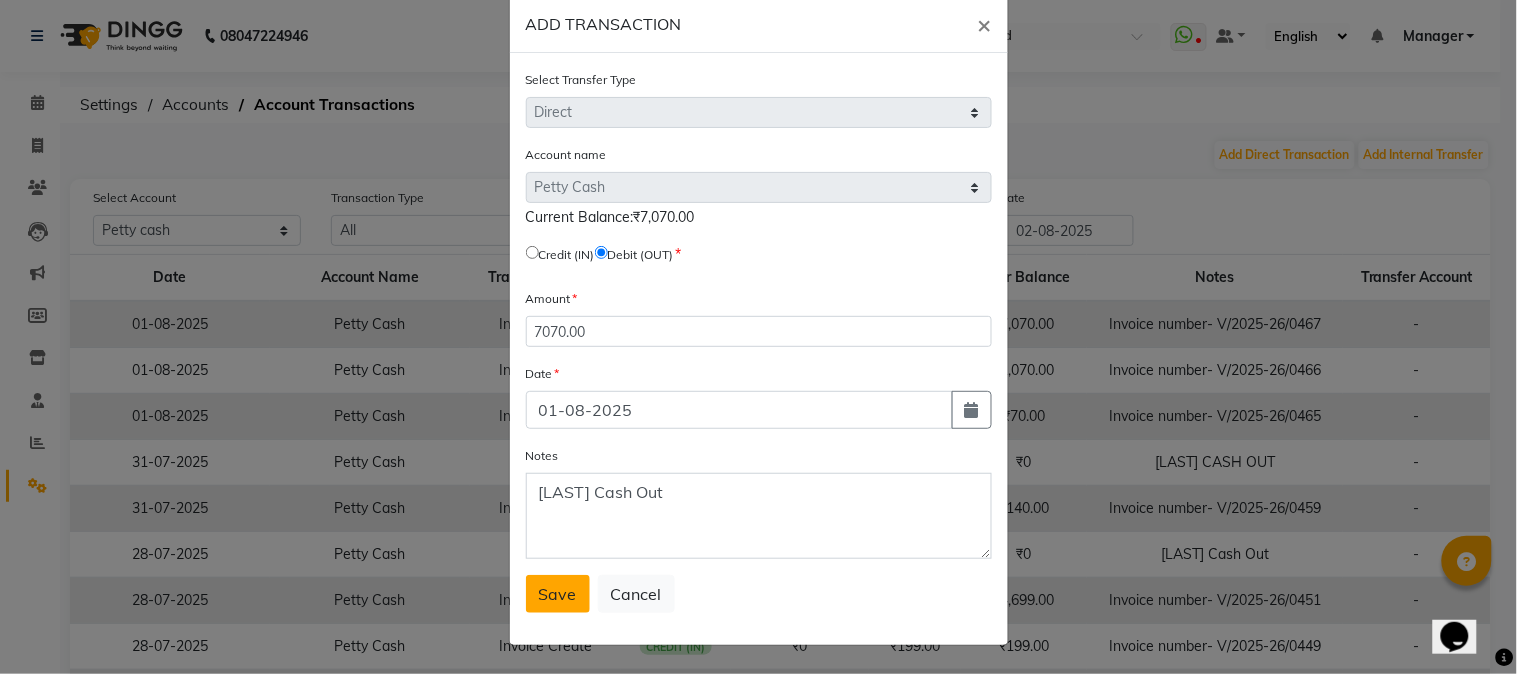 click on "Save" at bounding box center [558, 594] 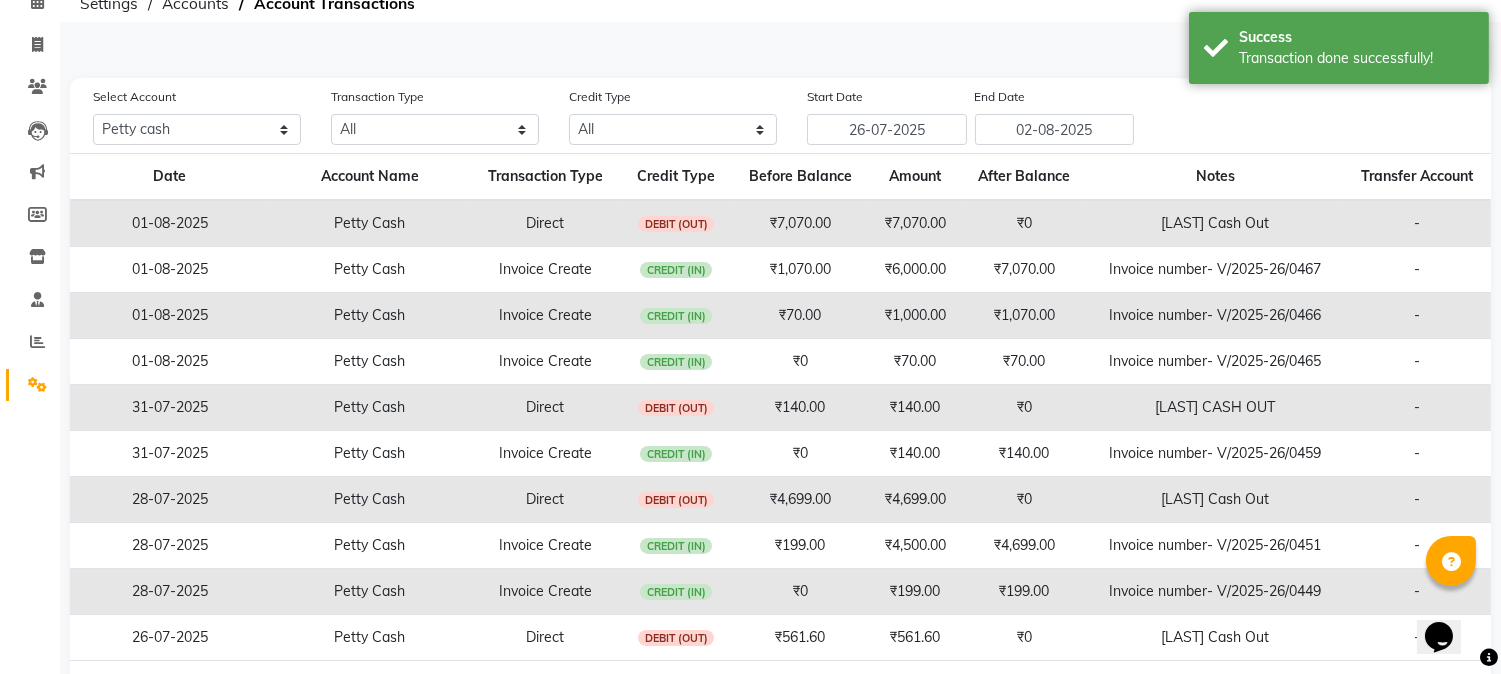 scroll, scrollTop: 0, scrollLeft: 0, axis: both 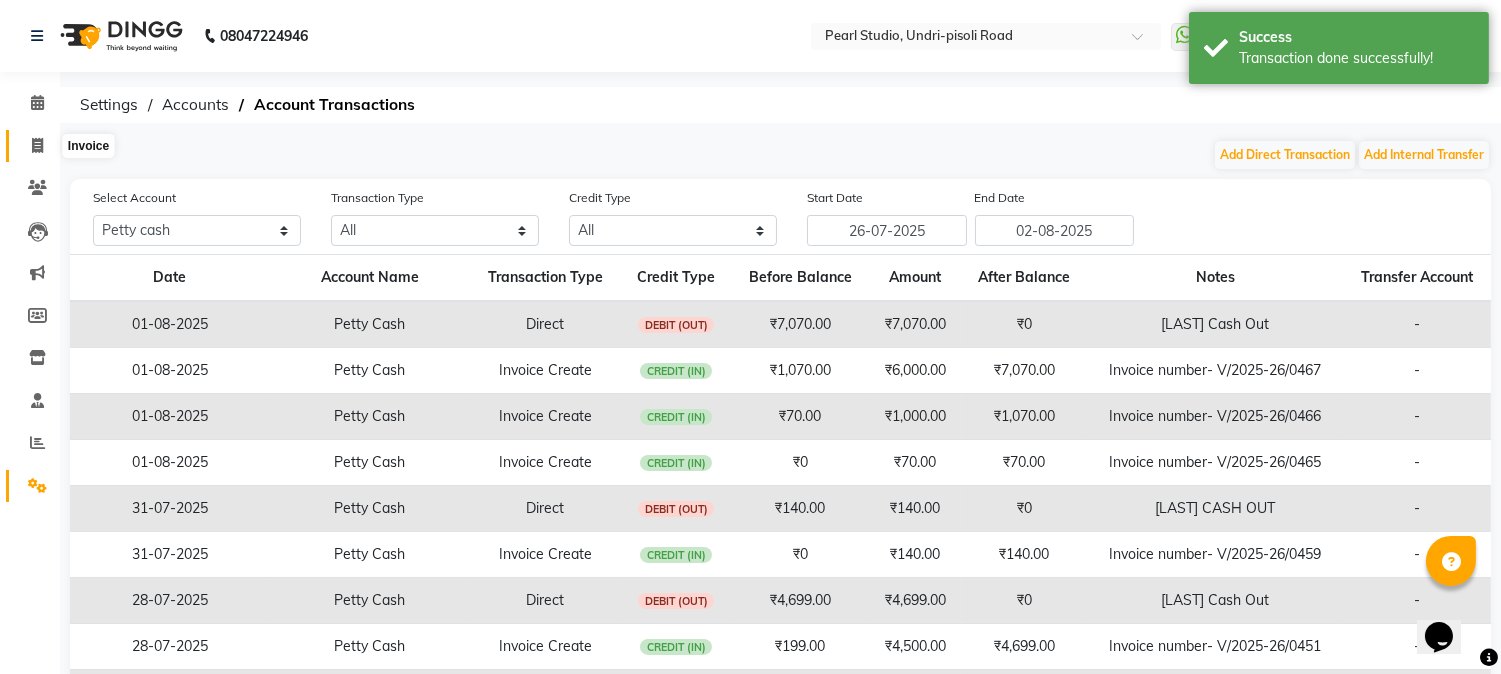 click 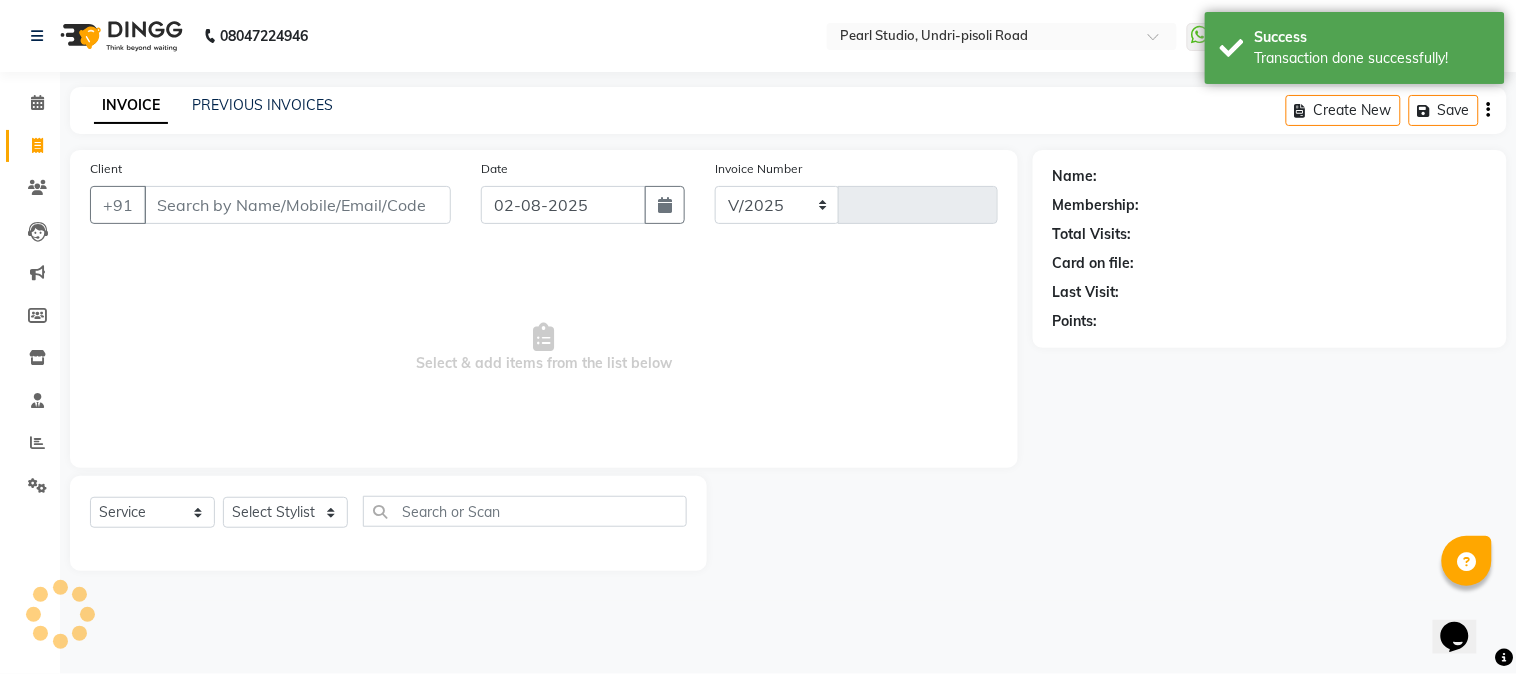 select on "5290" 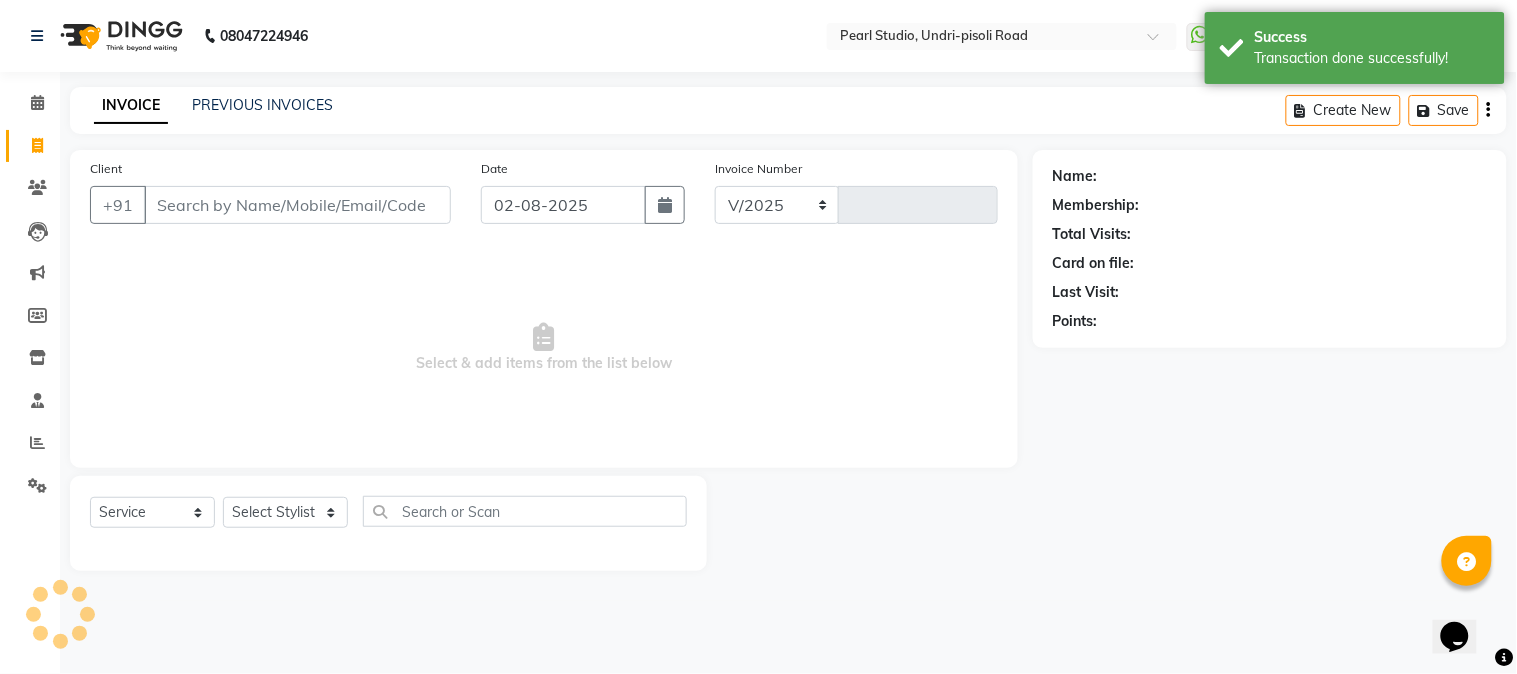 type on "0468" 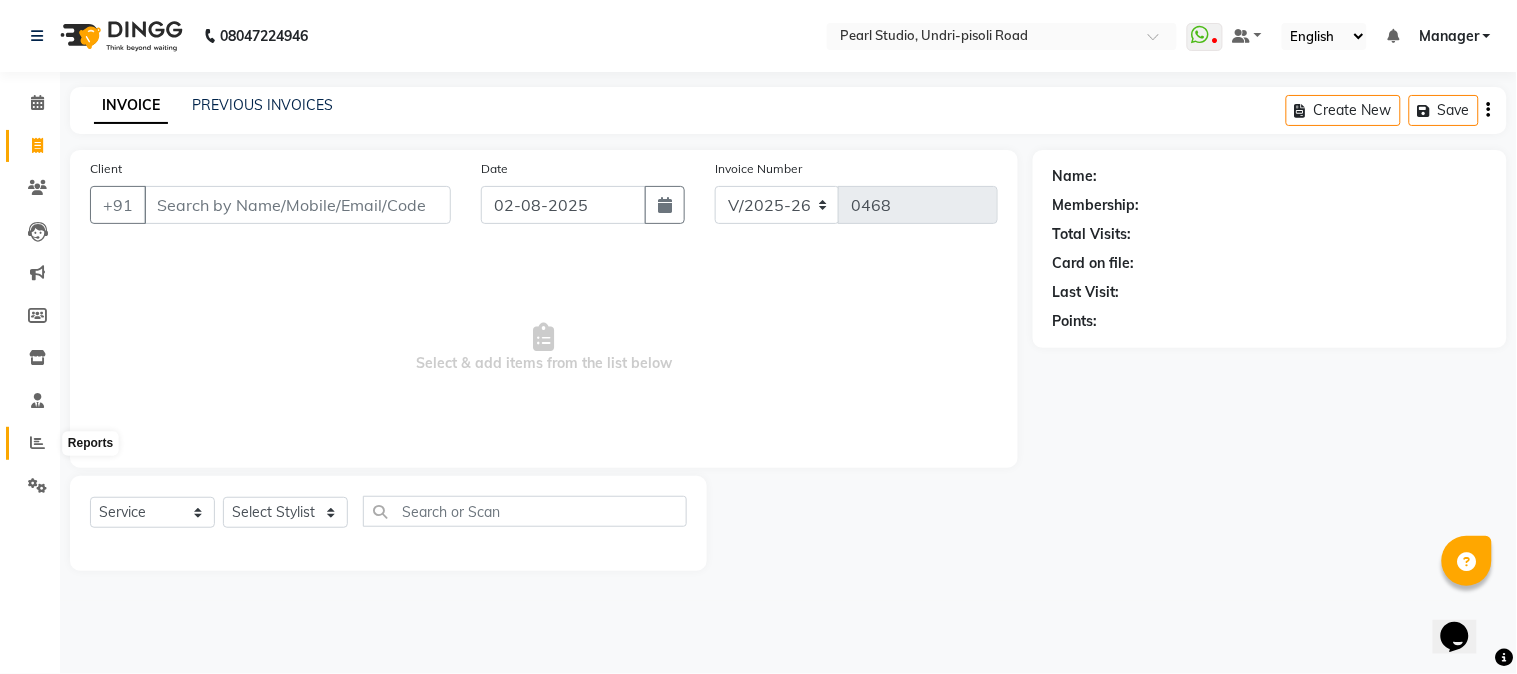 click 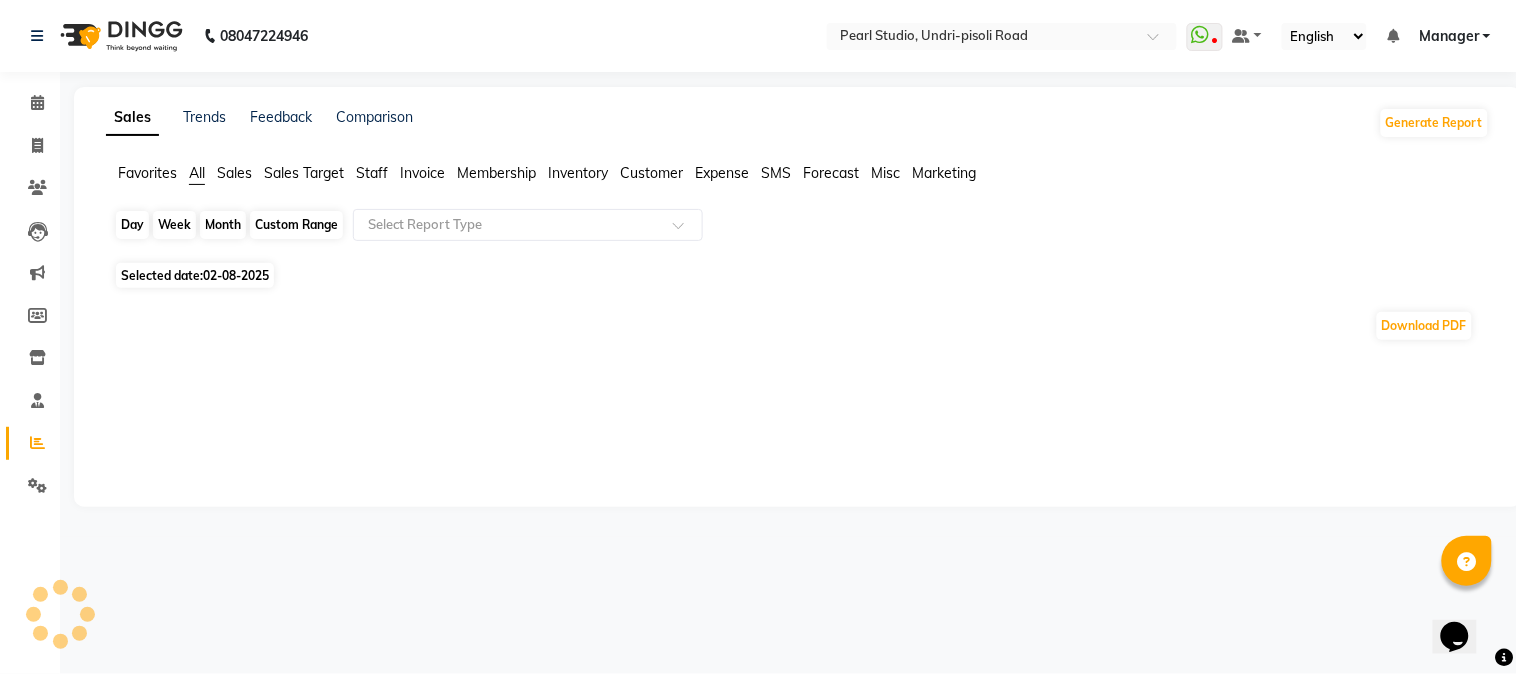 click on "Day" 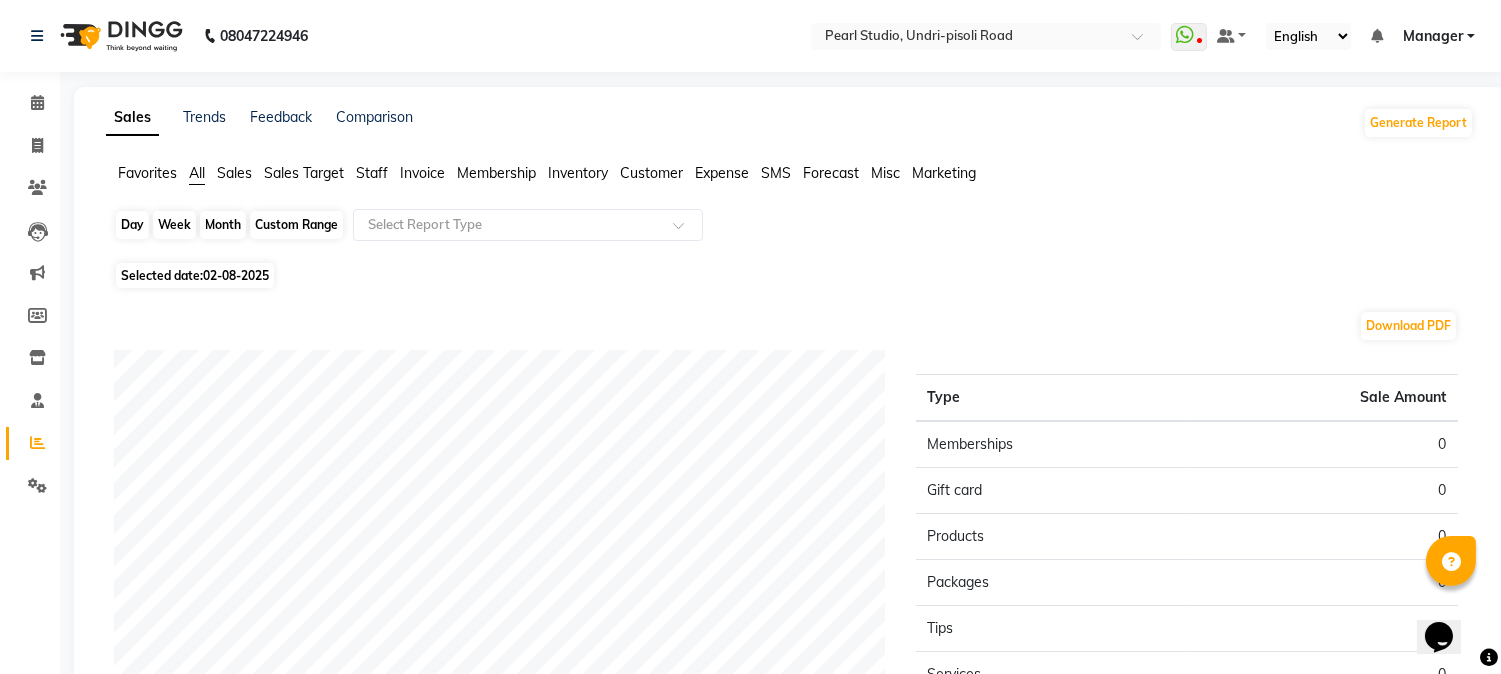 click on "Day" 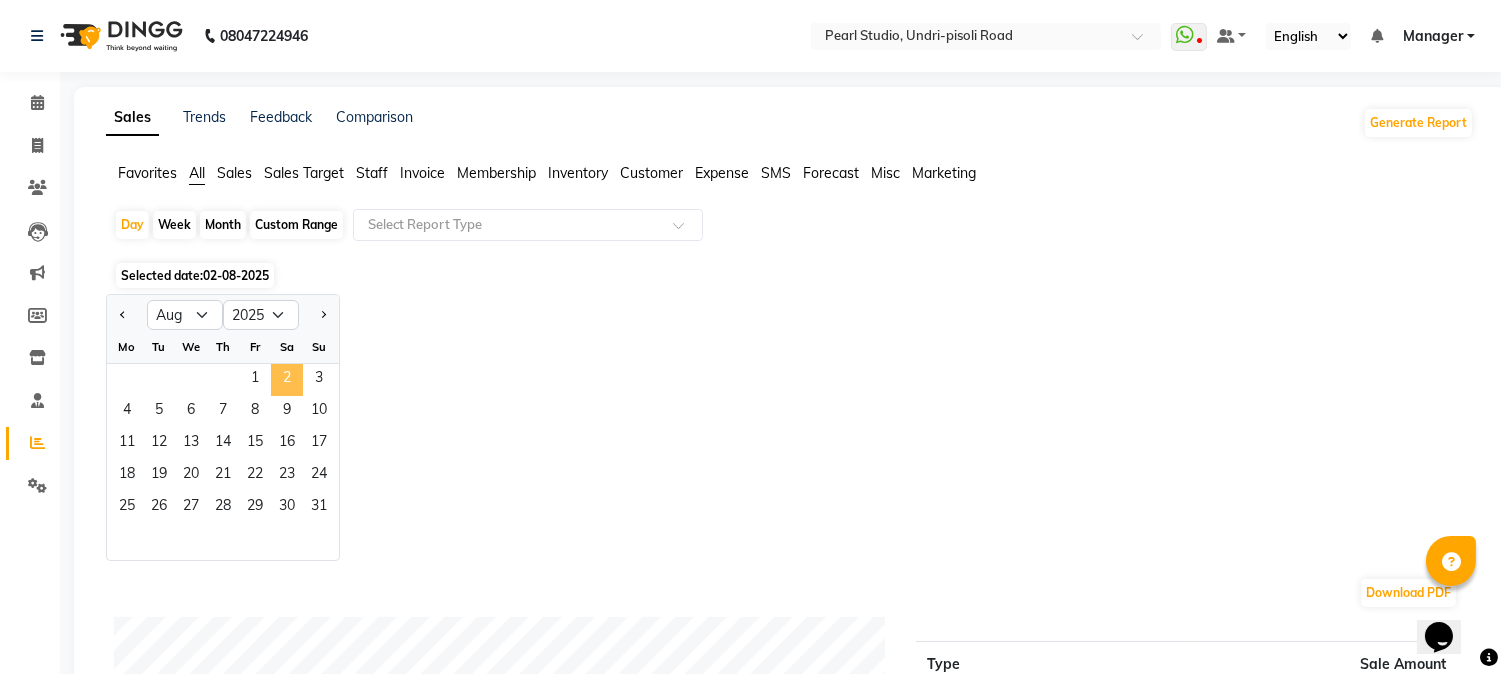 click on "2" 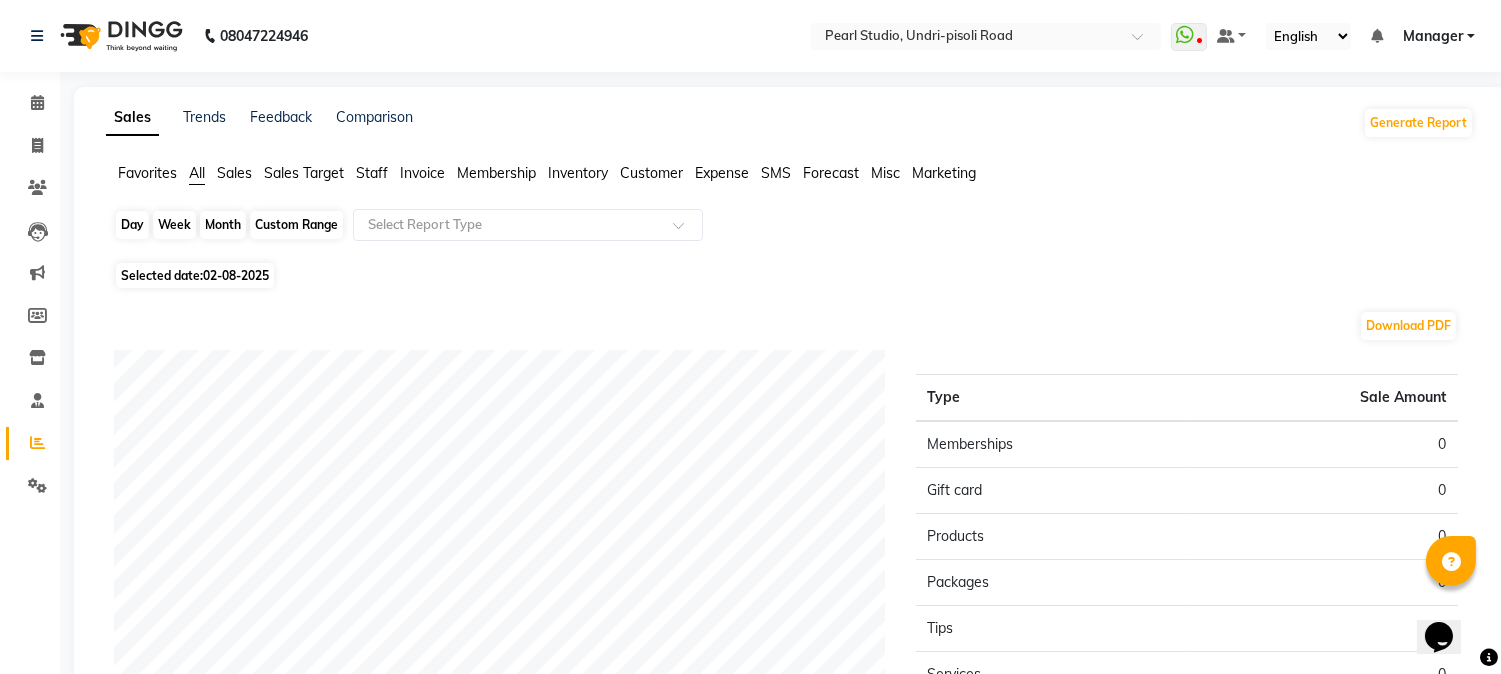 click on "Day" 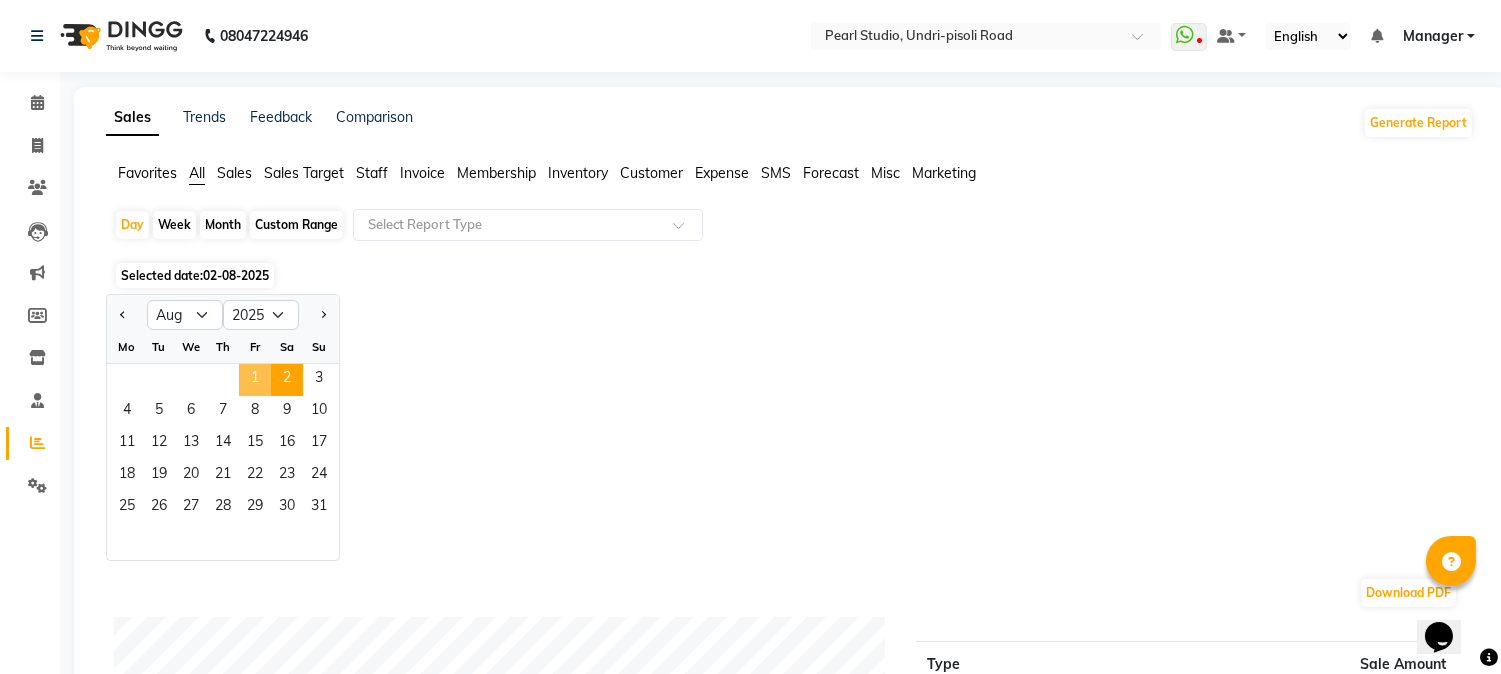 click on "1" 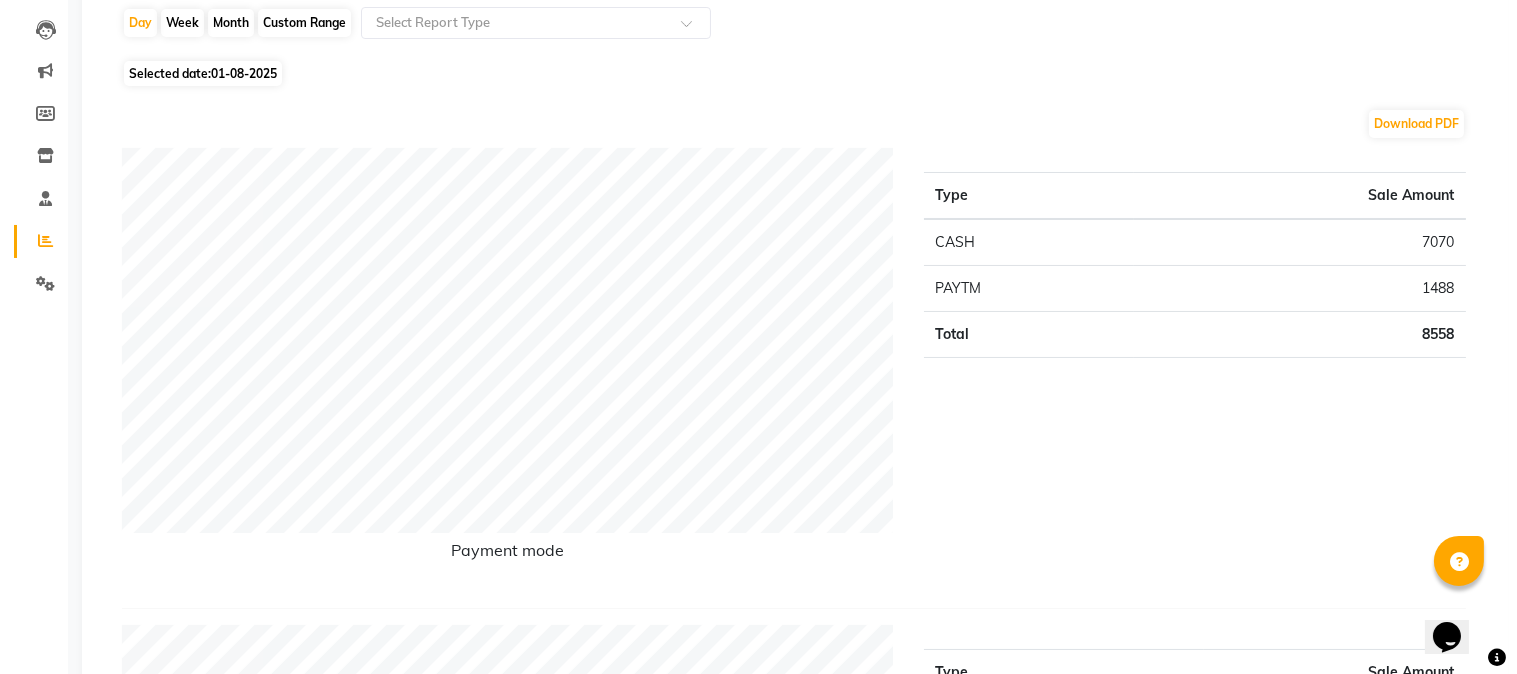 scroll, scrollTop: 0, scrollLeft: 0, axis: both 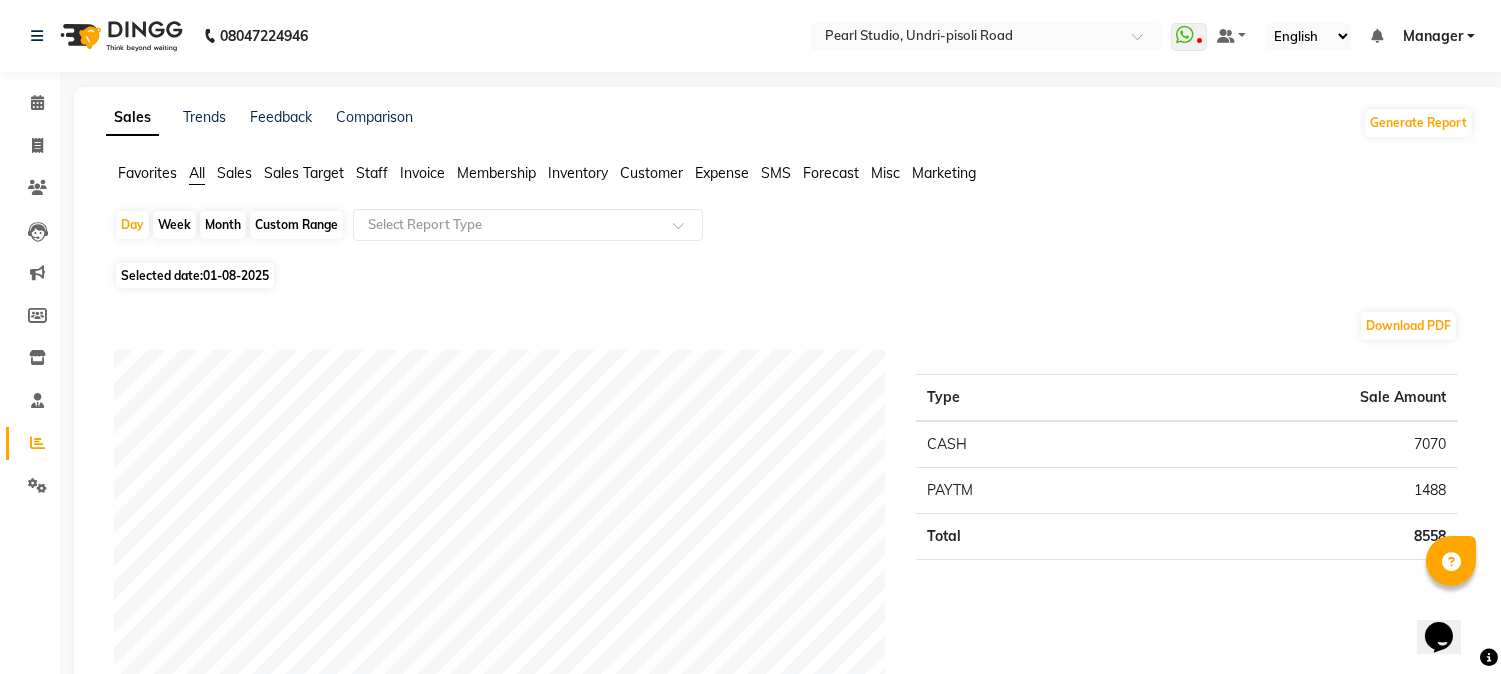 select on "service" 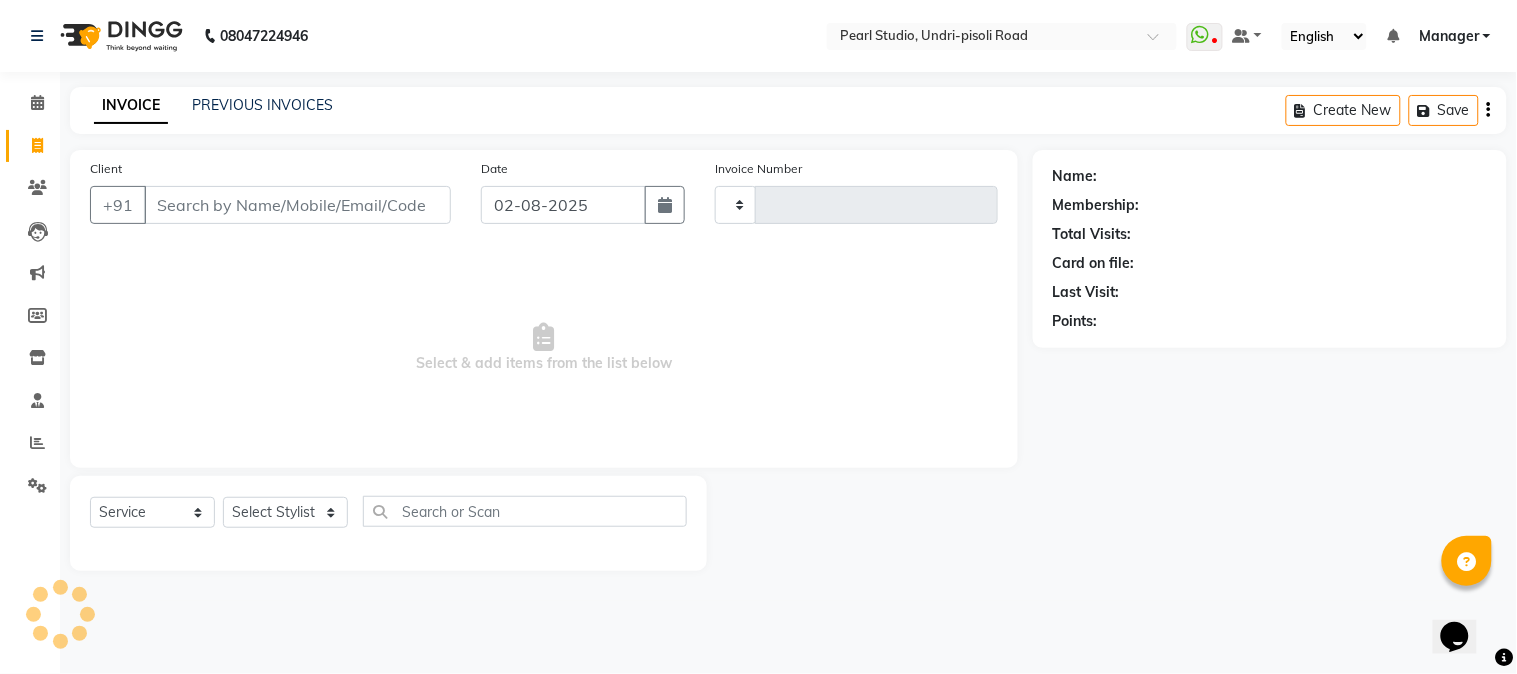 type on "0468" 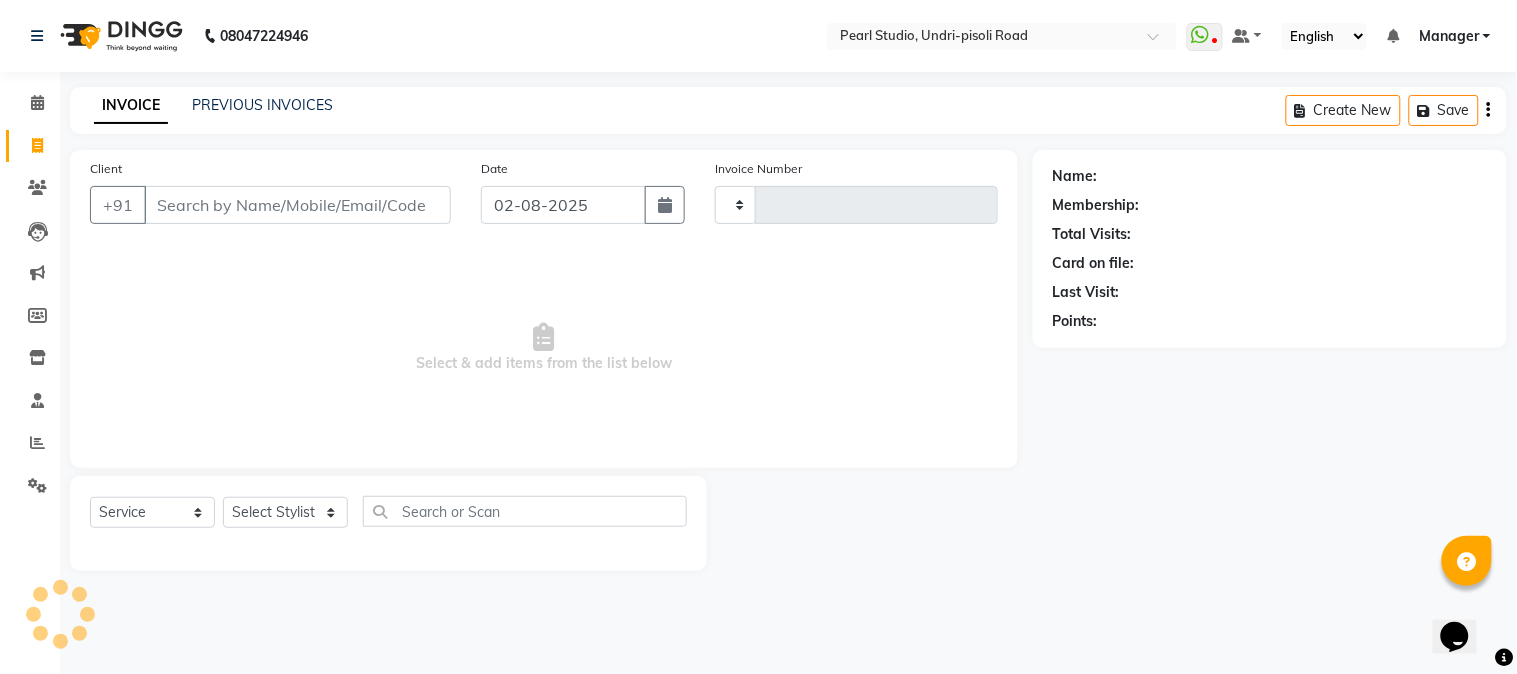 select on "5290" 